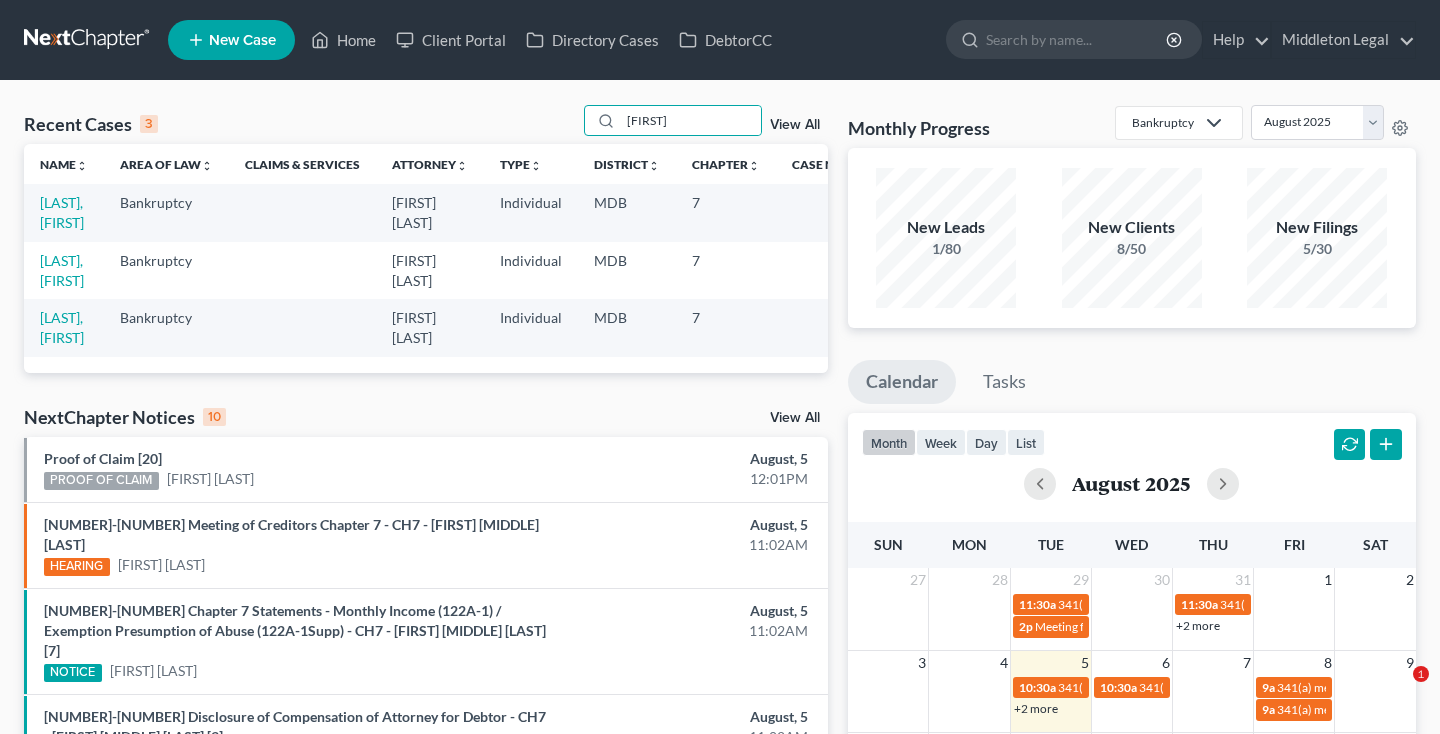 scroll, scrollTop: 0, scrollLeft: 0, axis: both 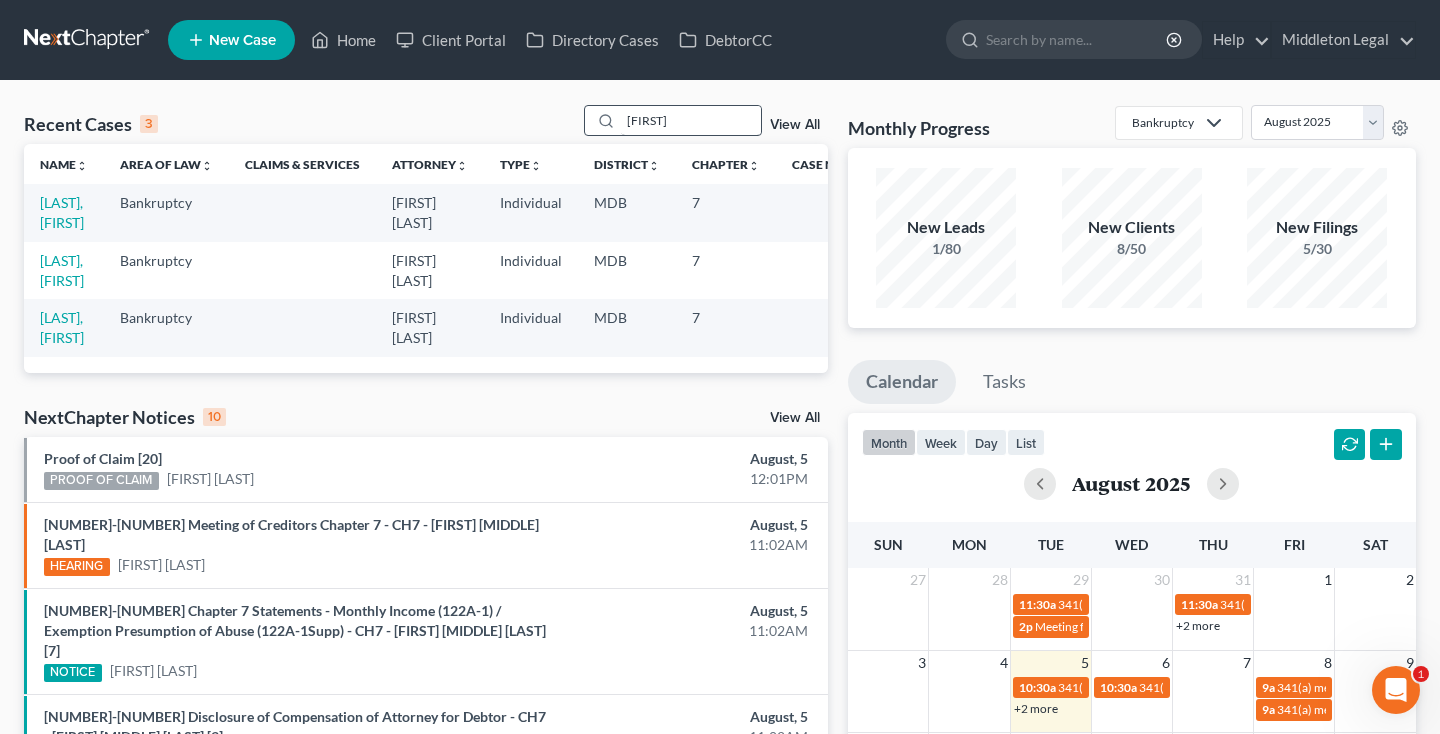 click on "[FIRST]" at bounding box center (691, 120) 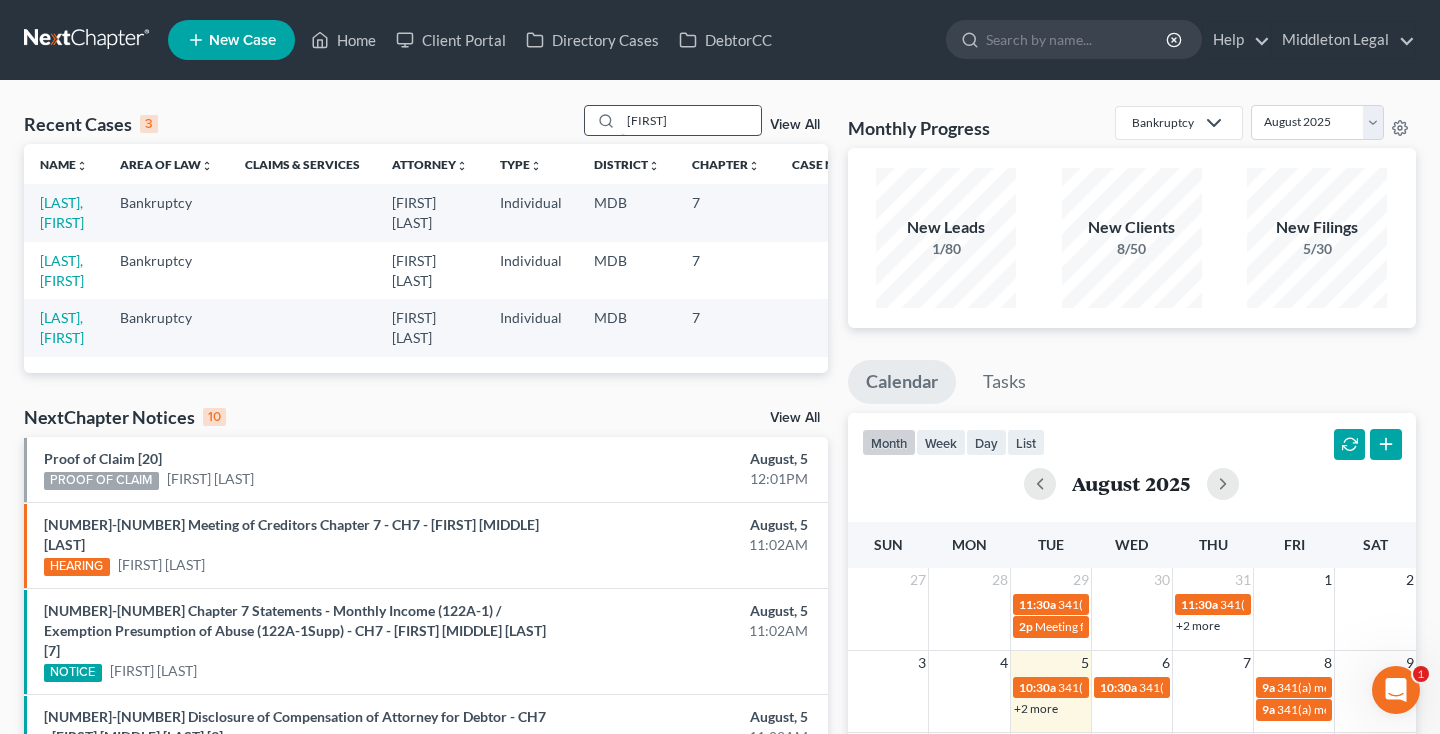 click on "[FIRST]" at bounding box center (691, 120) 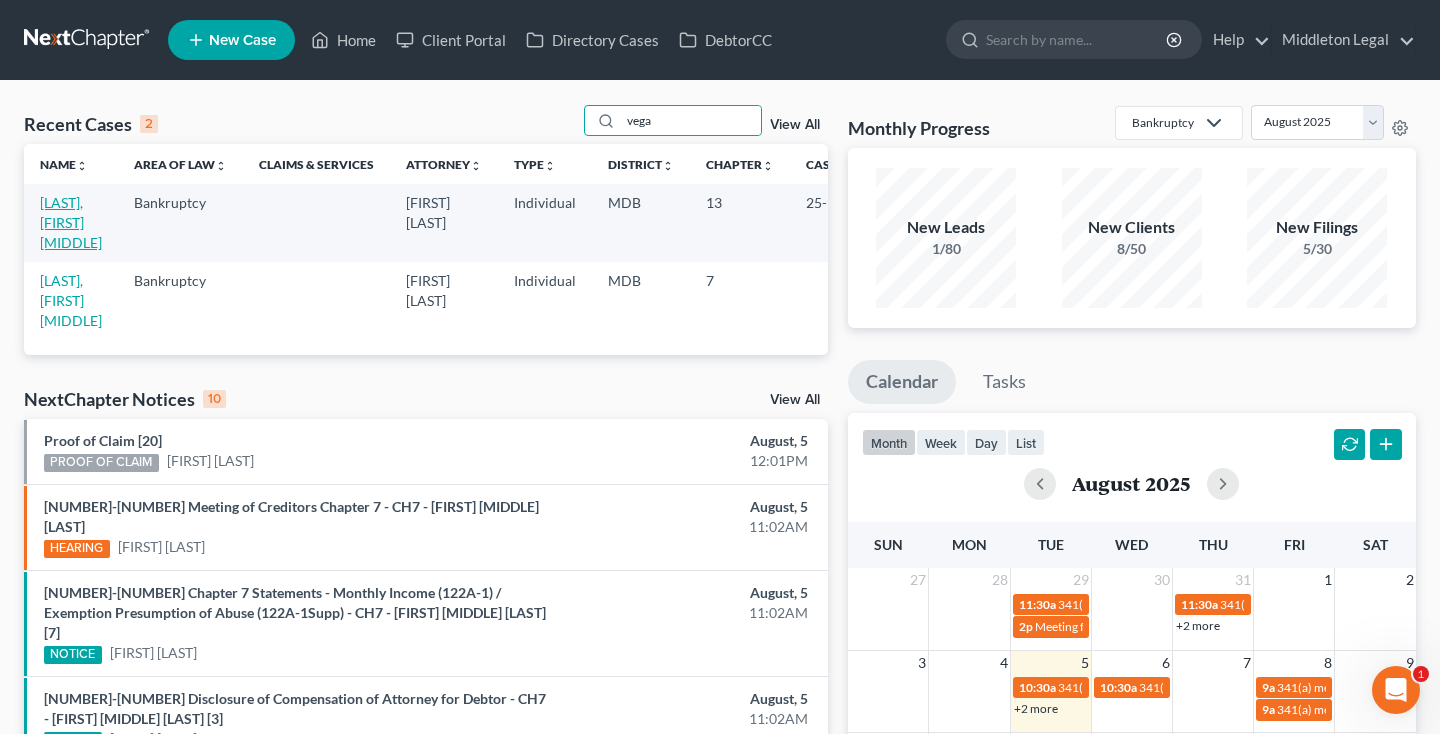 type on "Vega" 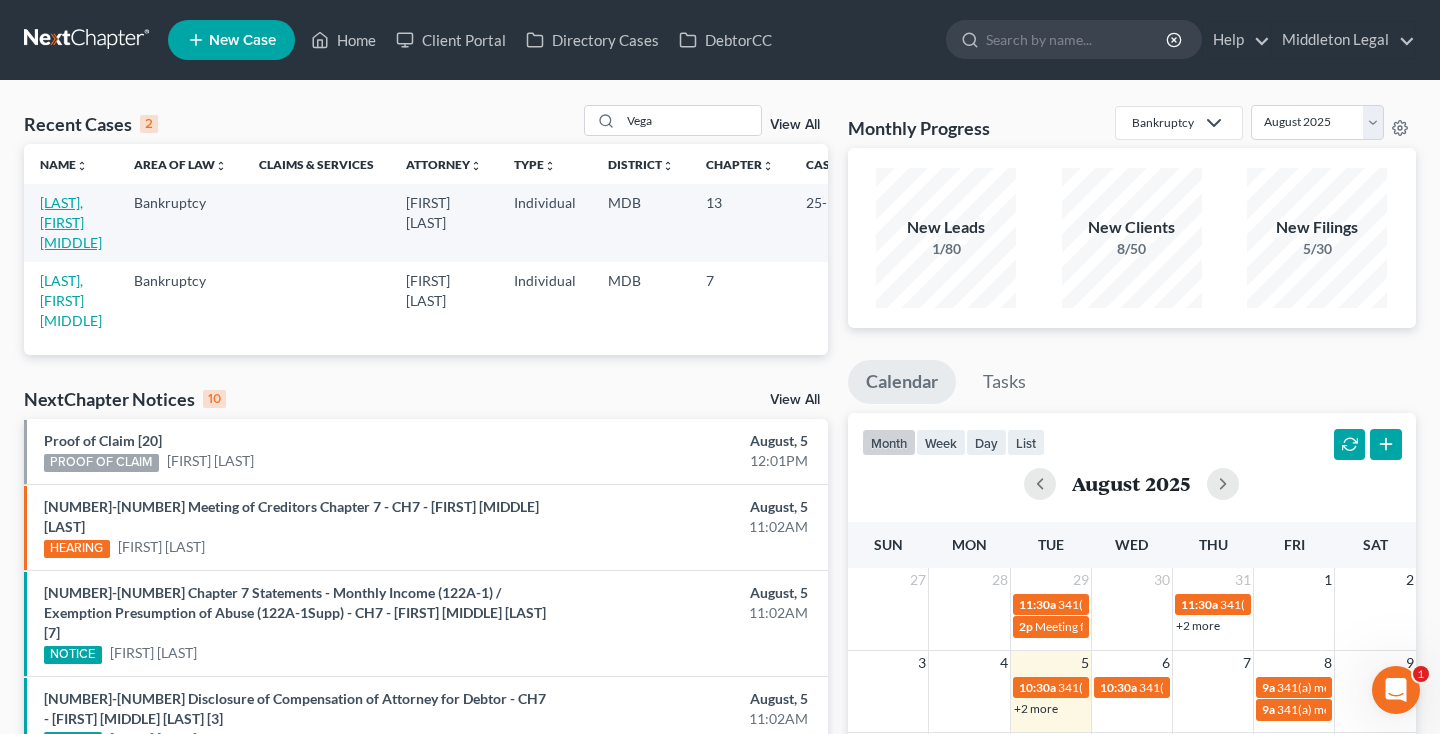 click on "[LAST], [FIRST] [MIDDLE]" at bounding box center [71, 222] 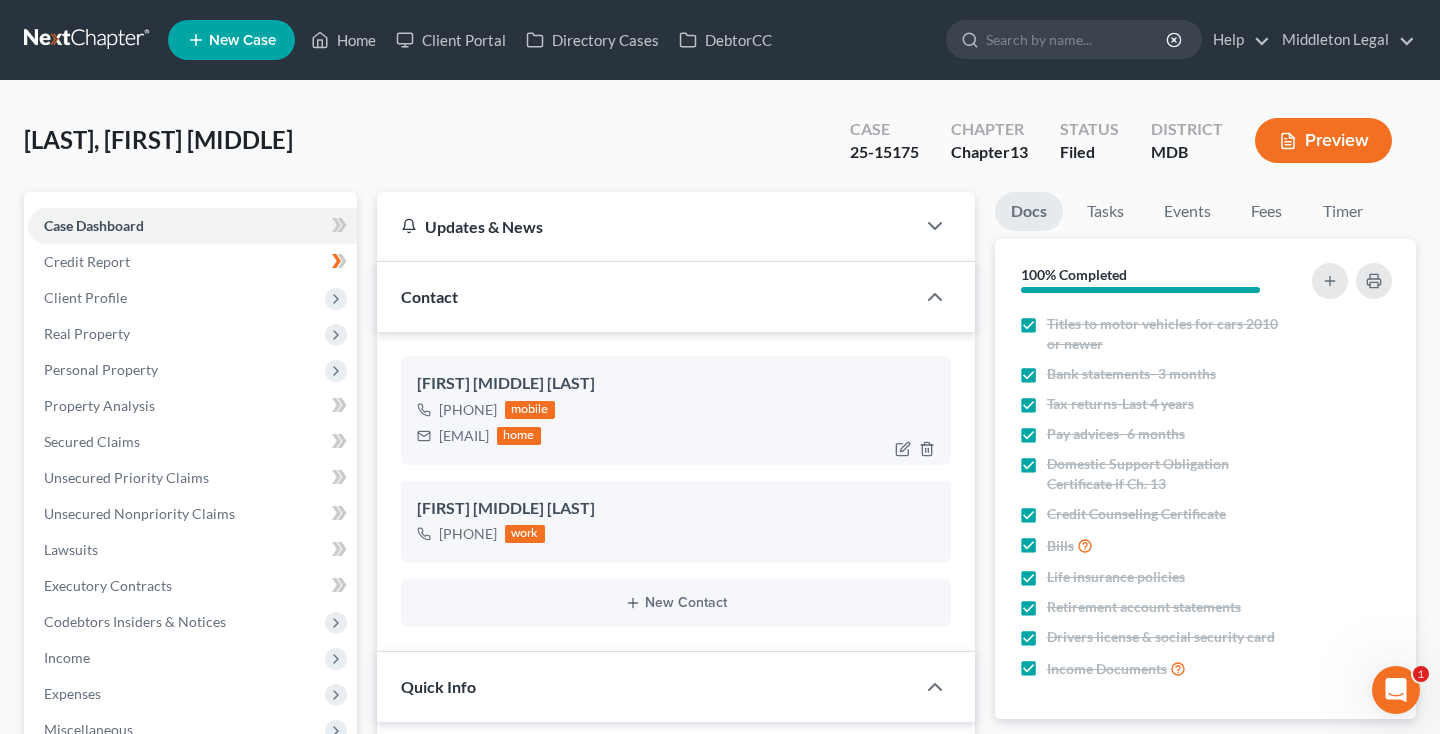 scroll, scrollTop: 7046, scrollLeft: 0, axis: vertical 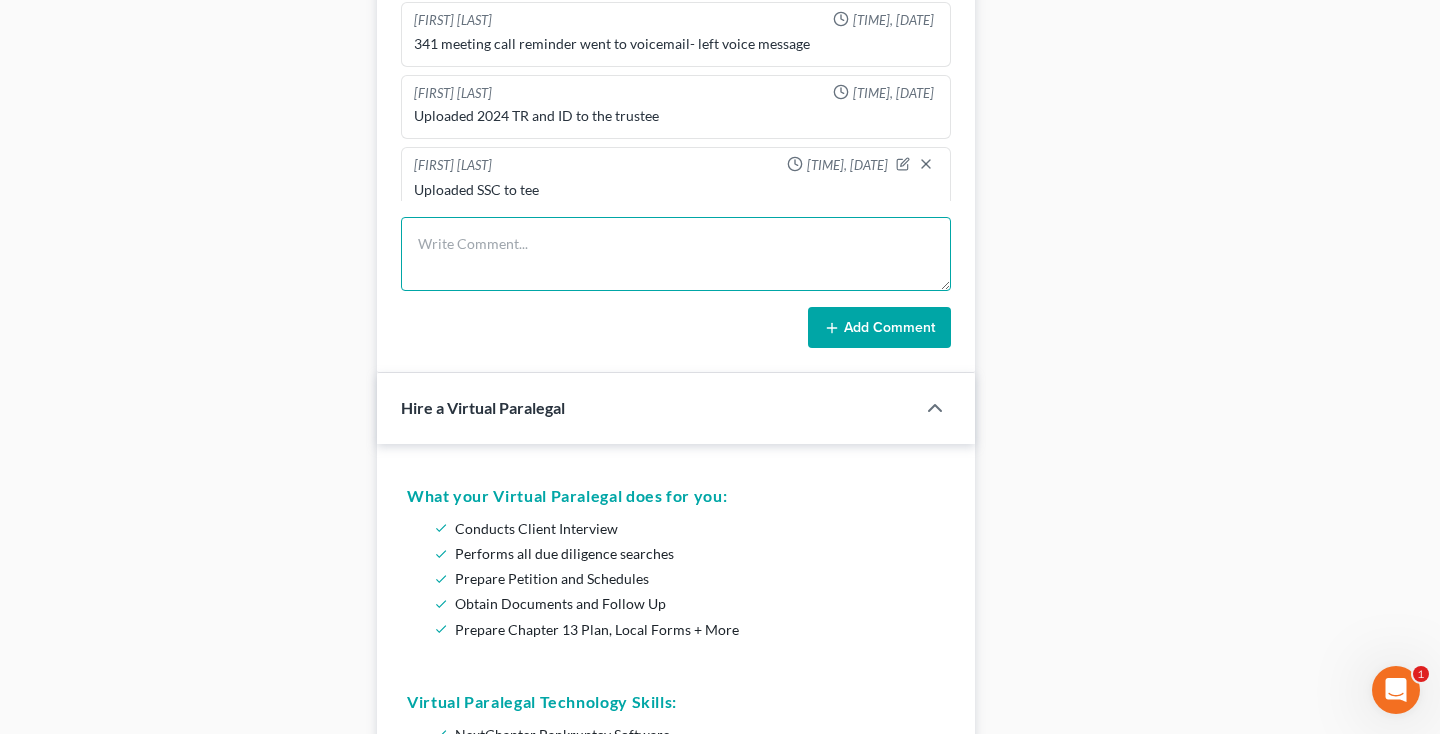 click at bounding box center (676, 254) 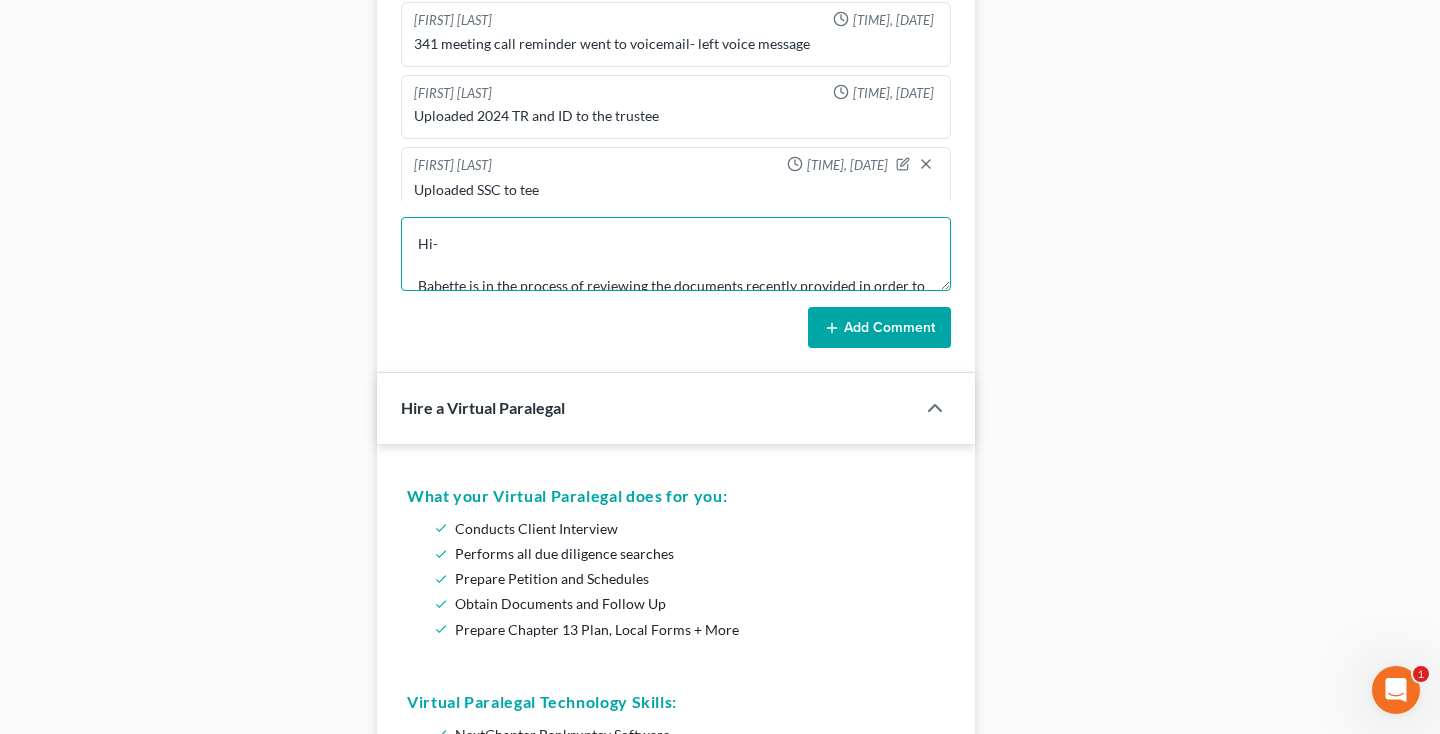 scroll, scrollTop: 189, scrollLeft: 0, axis: vertical 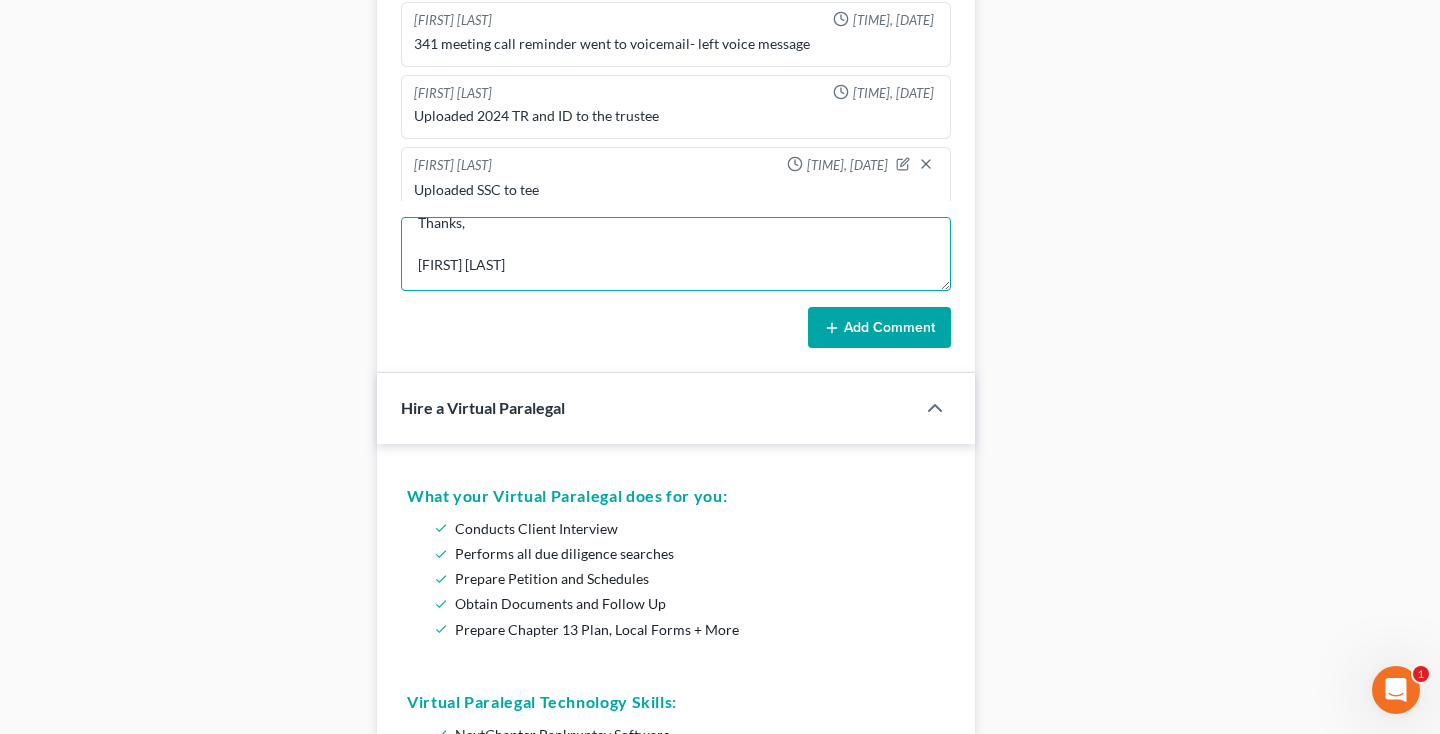 type on "Hi-
Babette is in the process of reviewing the documents recently provided in order to reset the 341 meeting.
In the meantime, I am going to continue confirmation to [DATE]. Appearances are waived.
Thanks,
[FIRST] [LAST]" 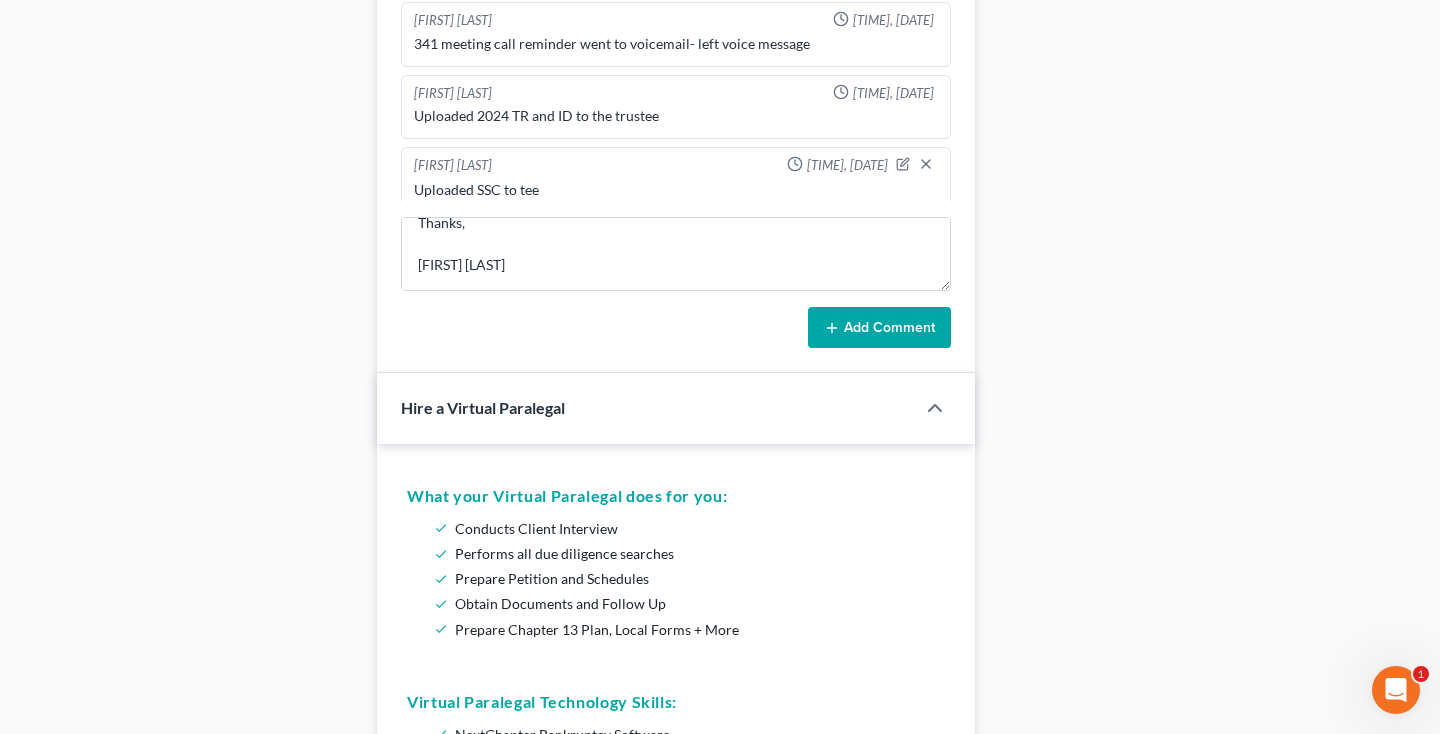 click on "Add Comment" at bounding box center (879, 328) 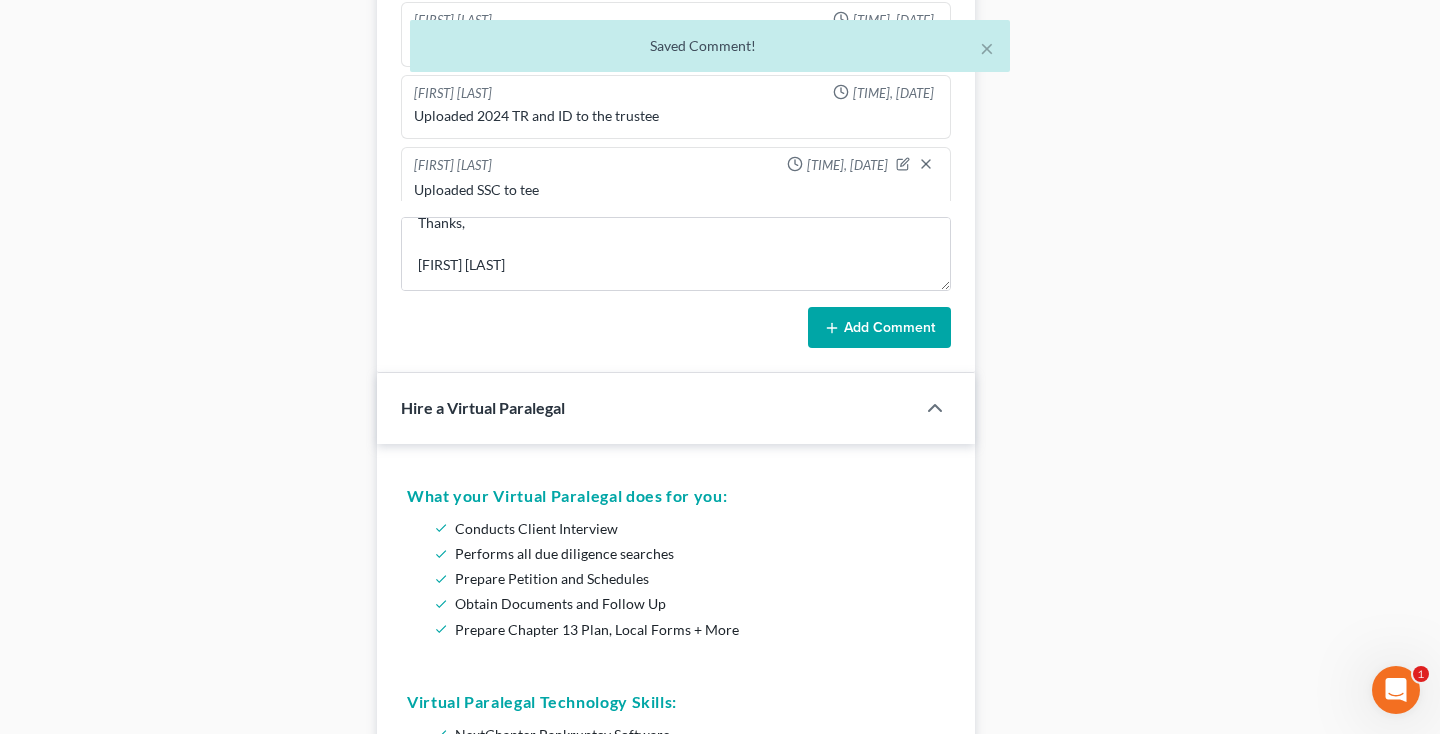 type 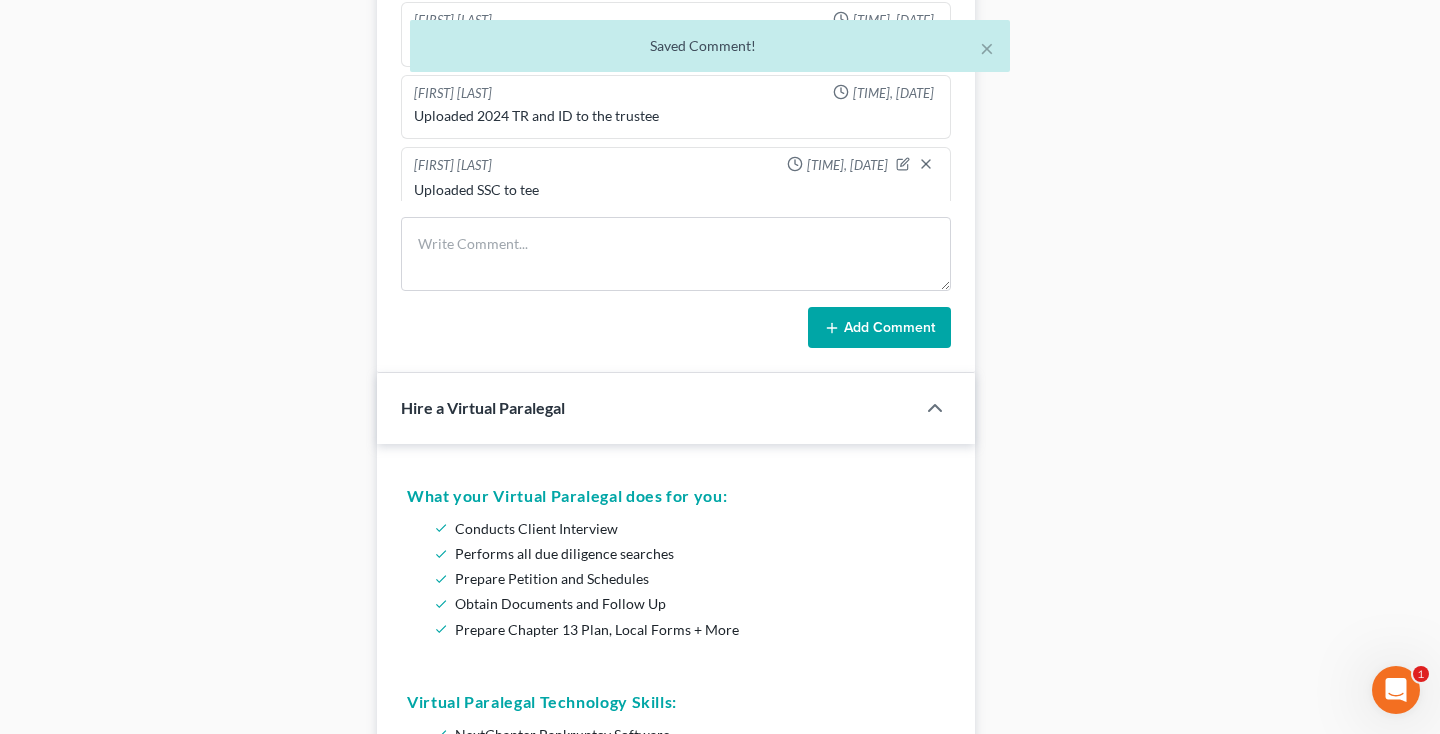 scroll, scrollTop: 0, scrollLeft: 0, axis: both 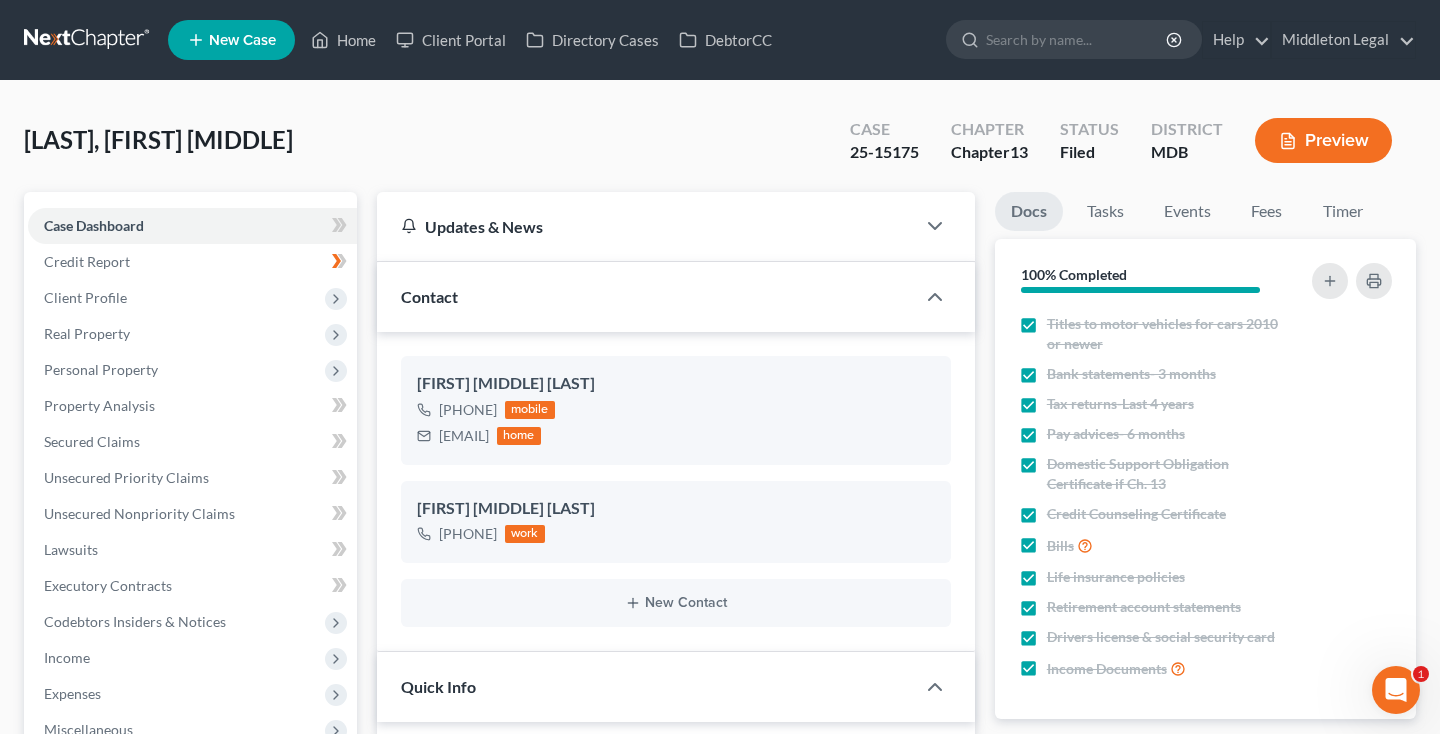 click at bounding box center [88, 40] 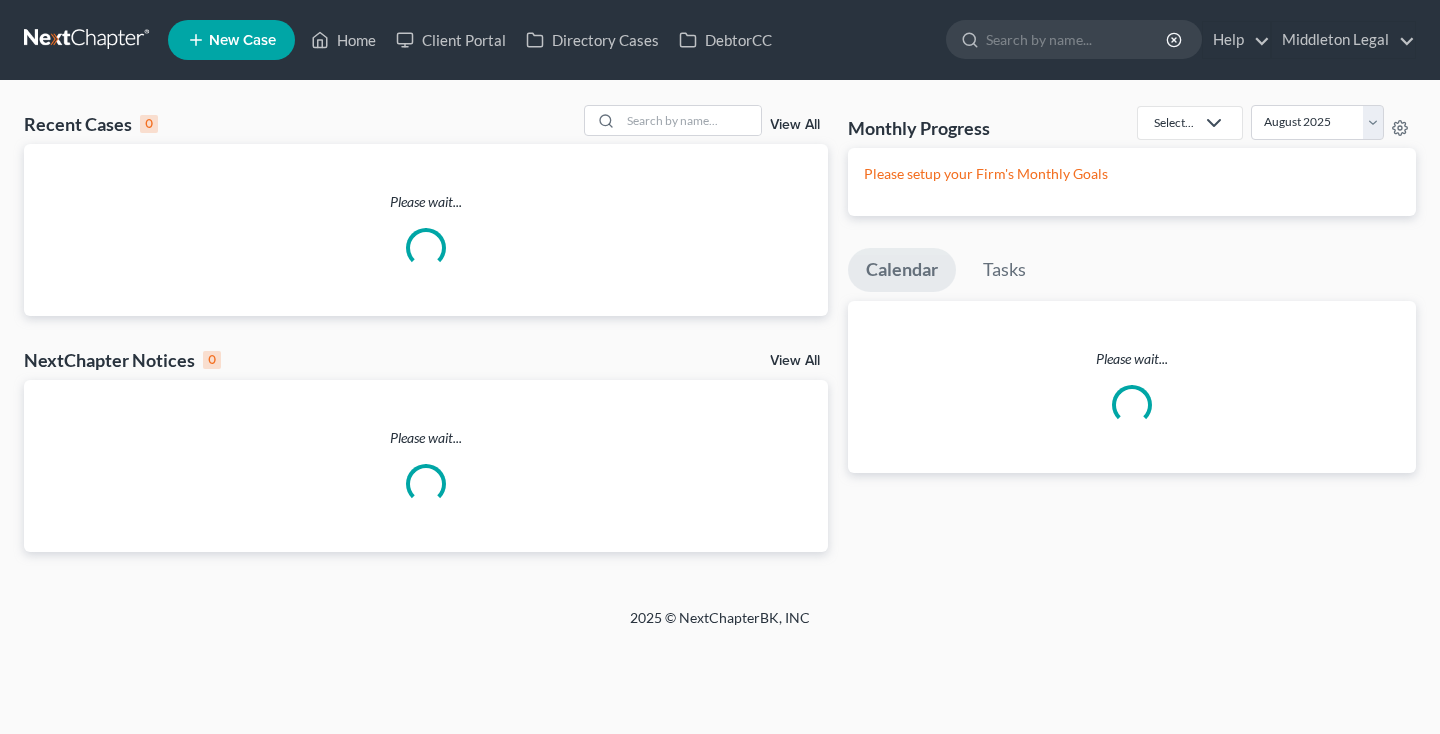 scroll, scrollTop: 0, scrollLeft: 0, axis: both 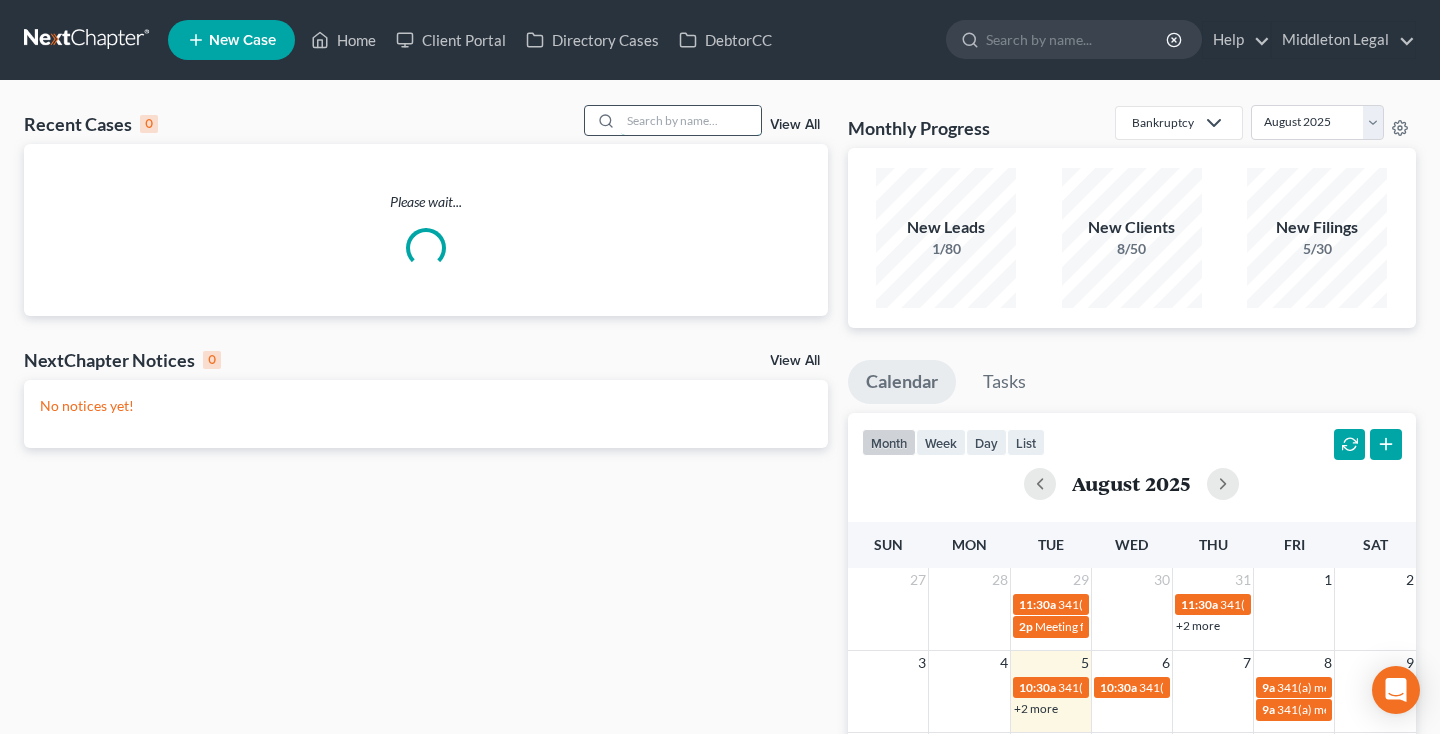 click at bounding box center (691, 120) 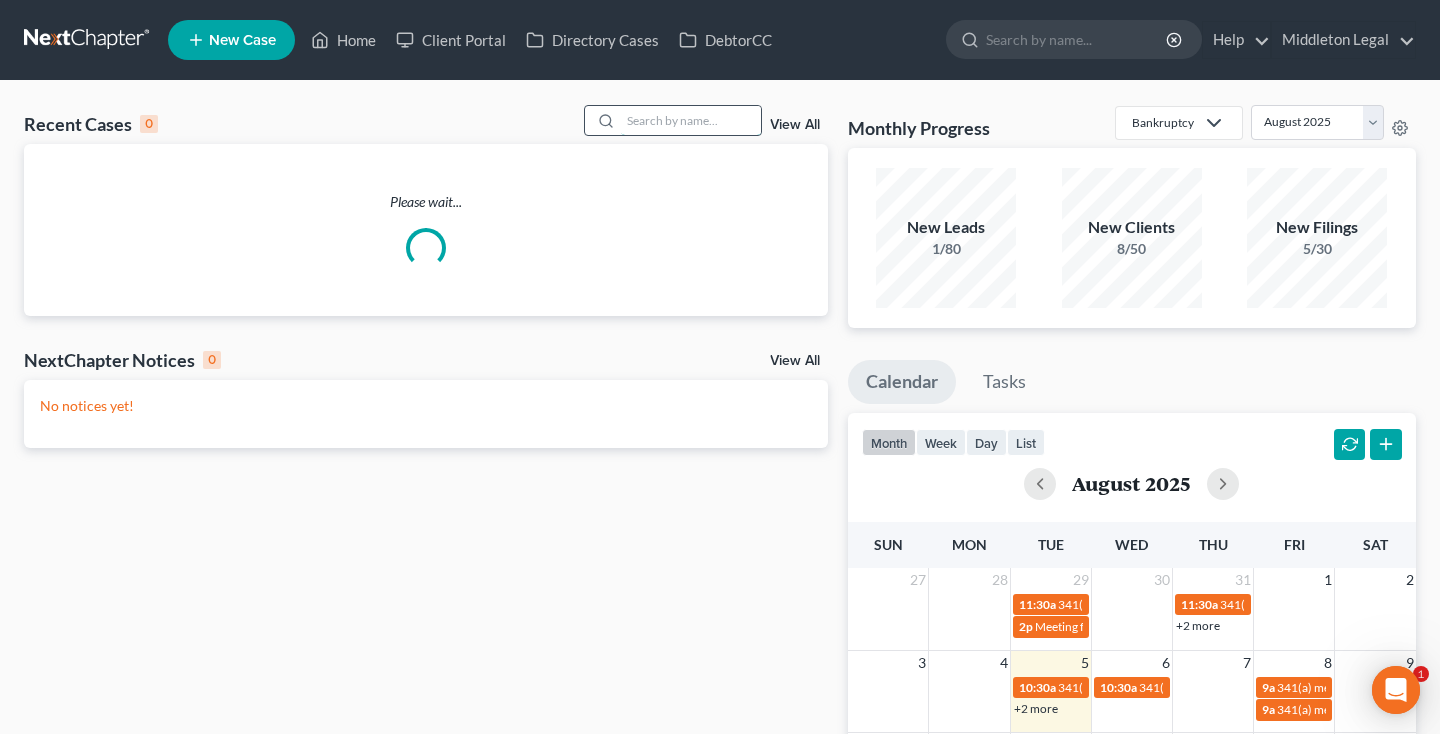 scroll, scrollTop: 0, scrollLeft: 0, axis: both 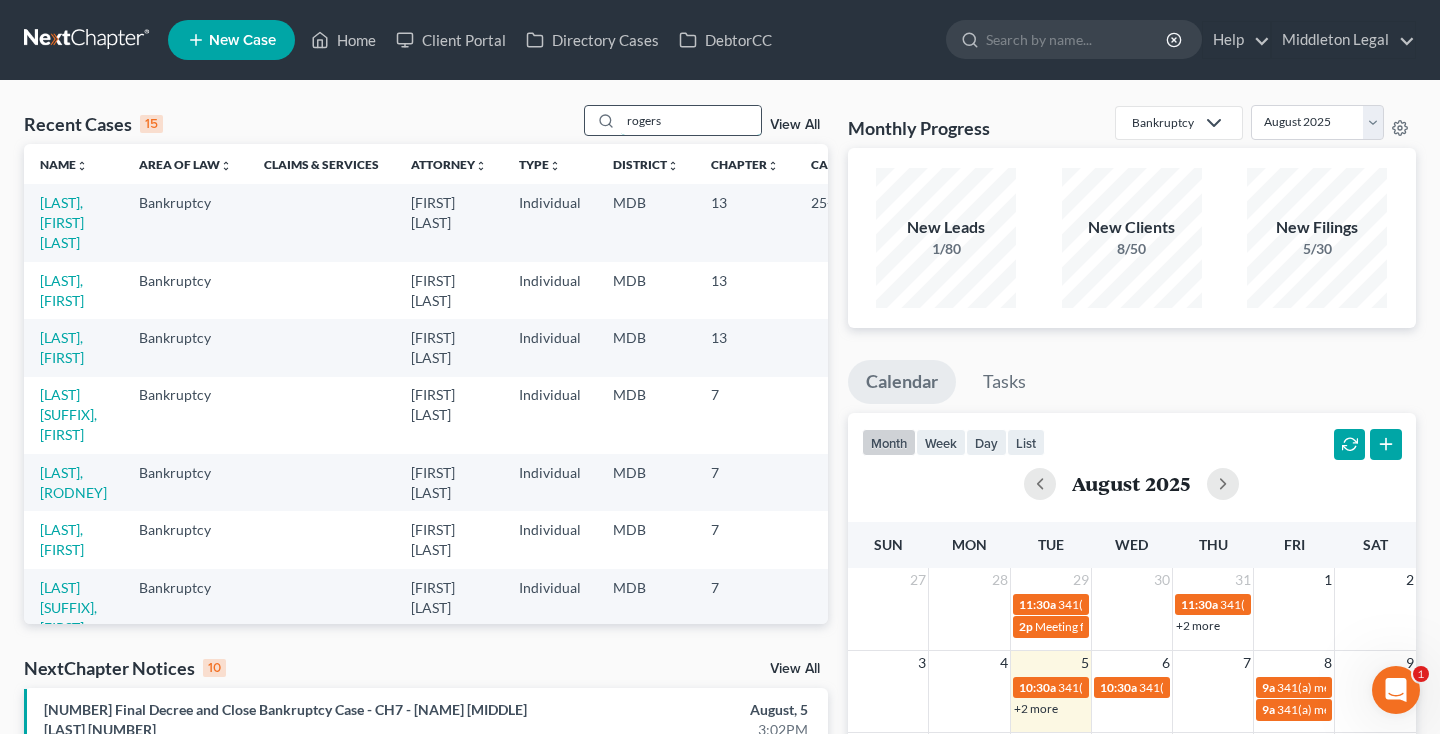 type on "rogers" 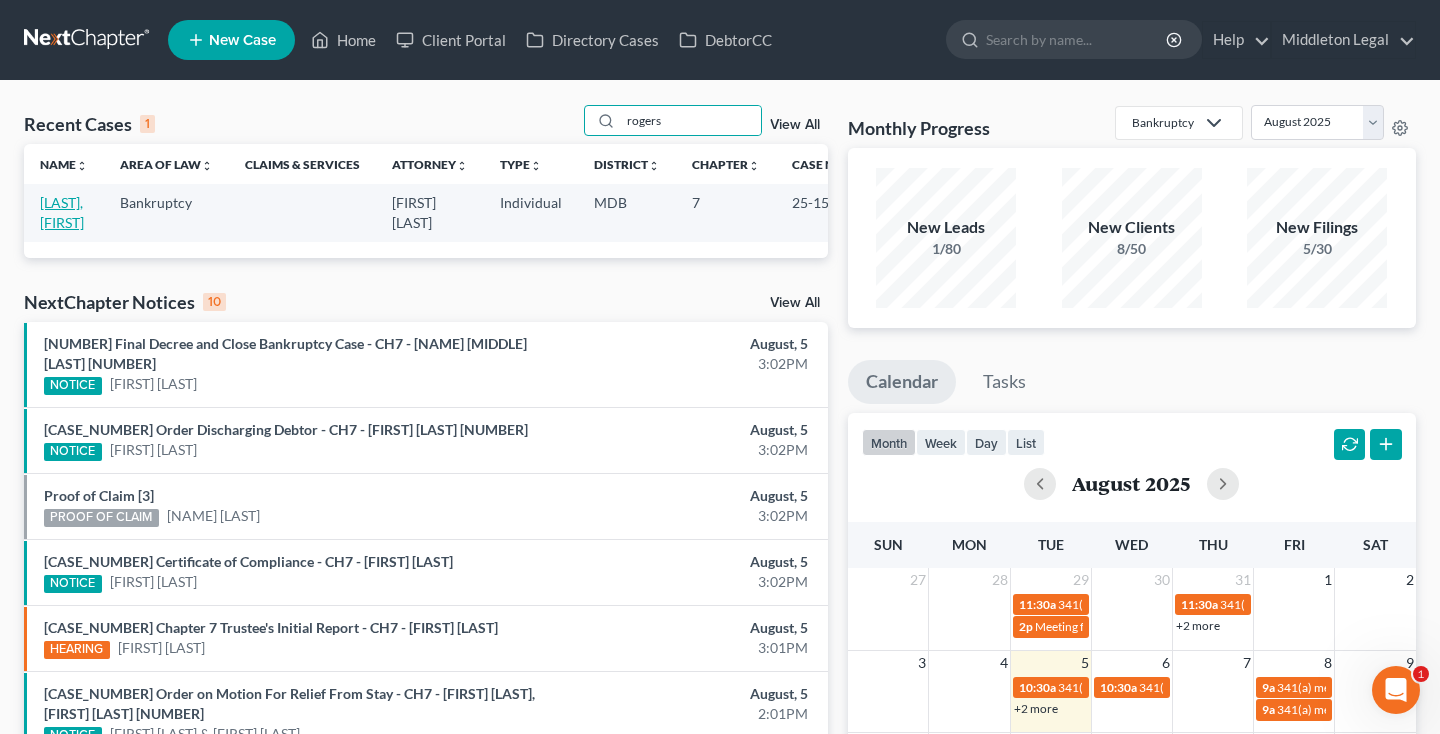click on "[LAST], [FIRST]" at bounding box center (62, 212) 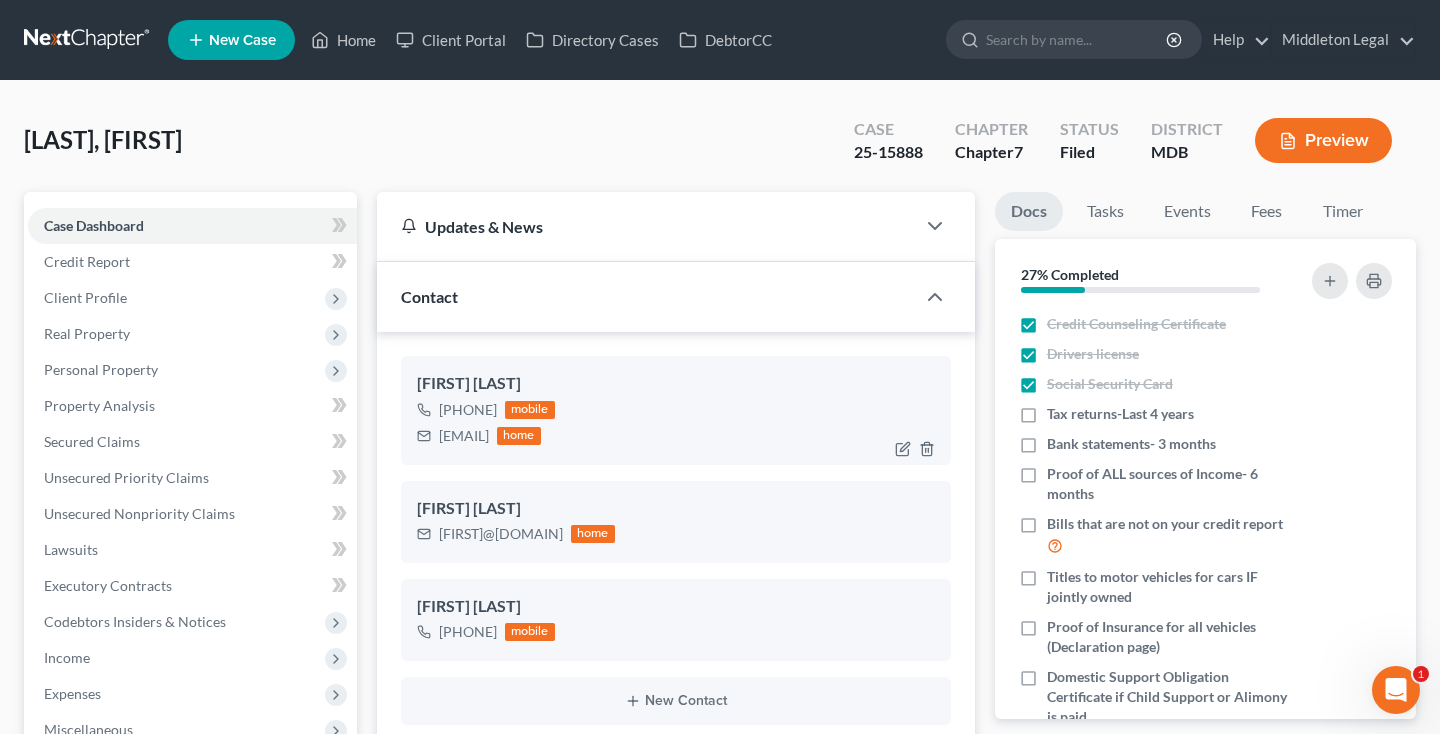 scroll, scrollTop: 2128, scrollLeft: 0, axis: vertical 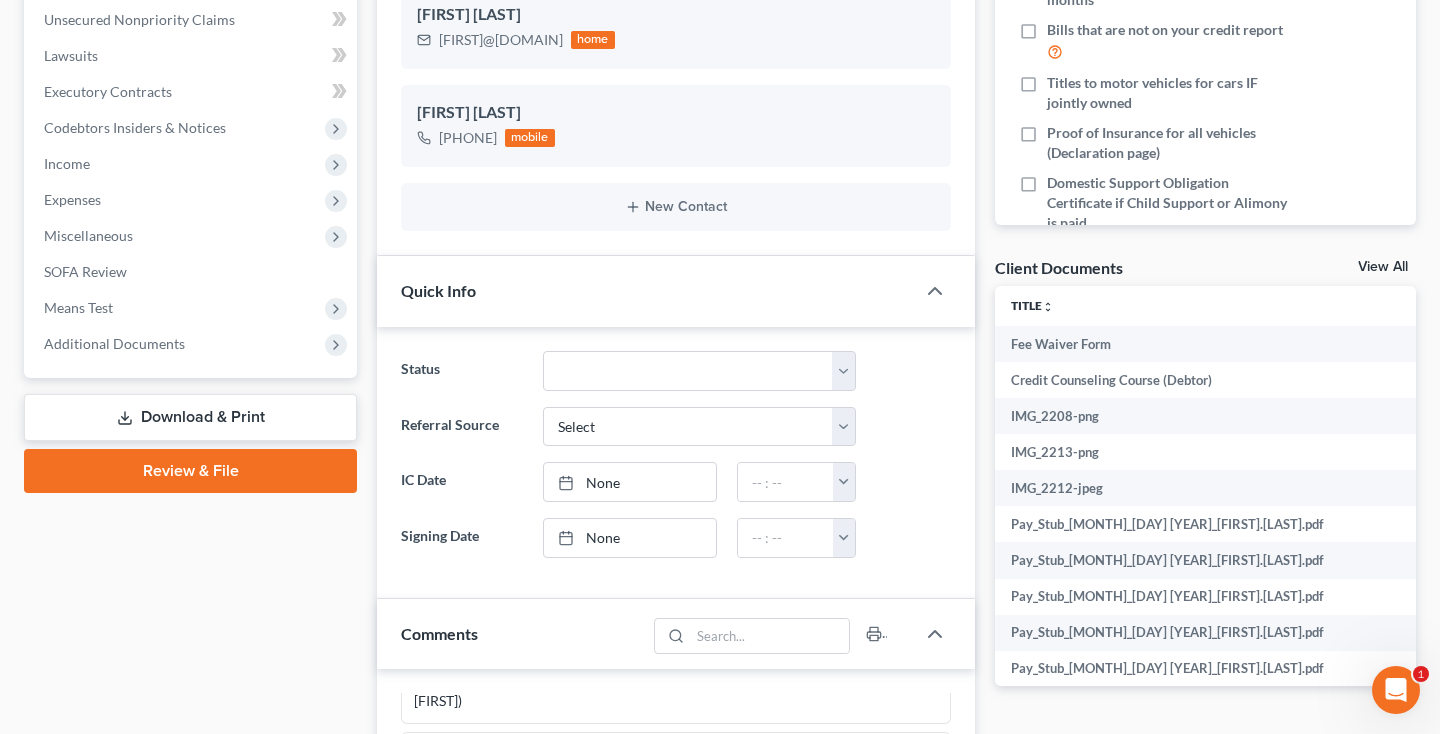 click on "Download & Print" at bounding box center (190, 417) 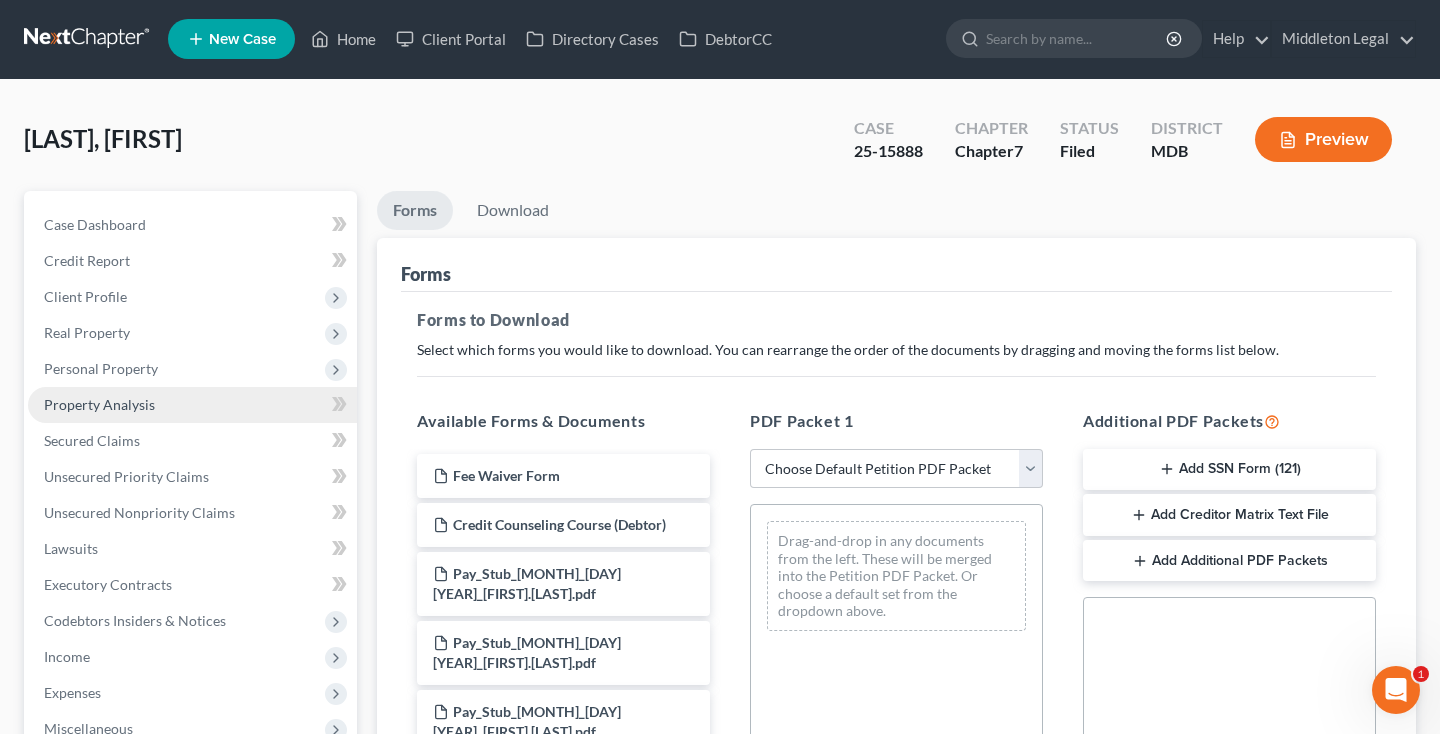 scroll, scrollTop: 0, scrollLeft: 0, axis: both 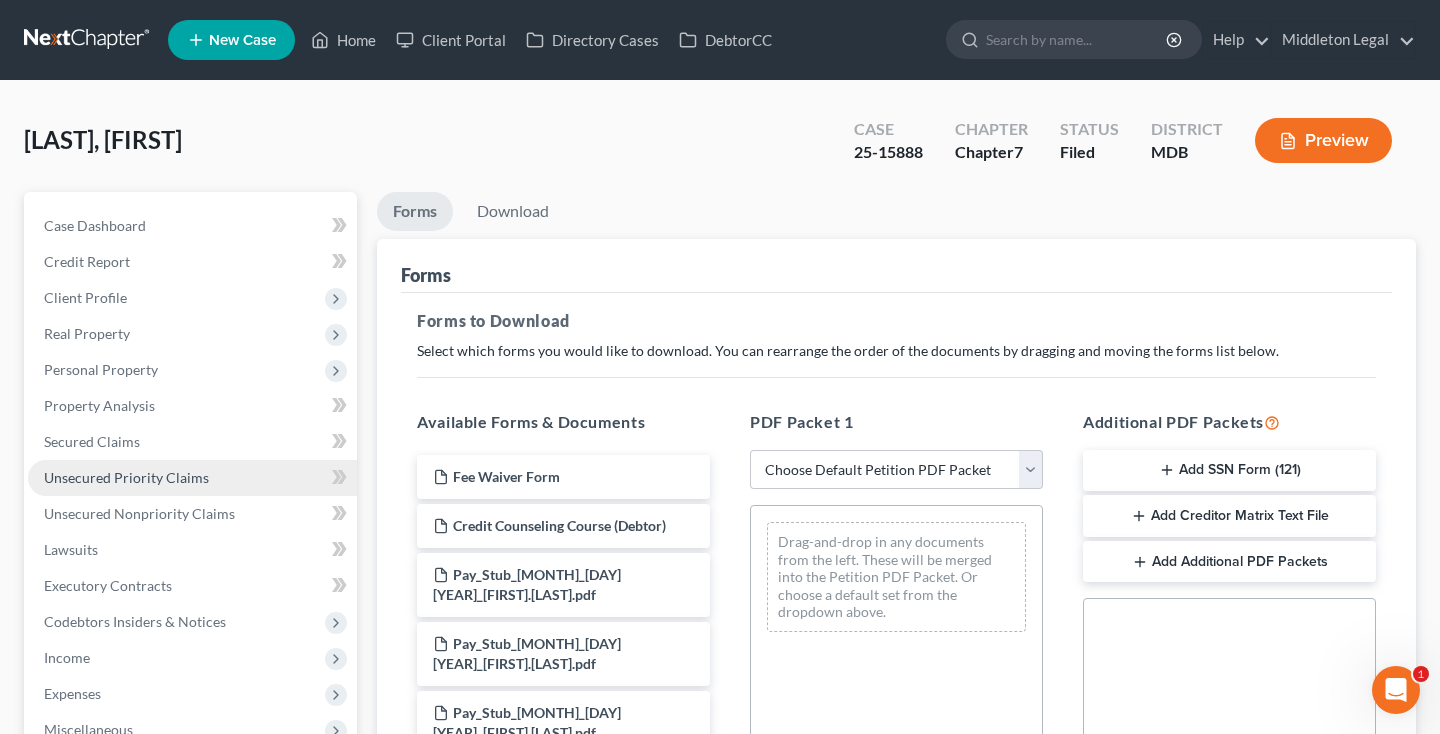 click on "Unsecured Priority Claims" at bounding box center (126, 477) 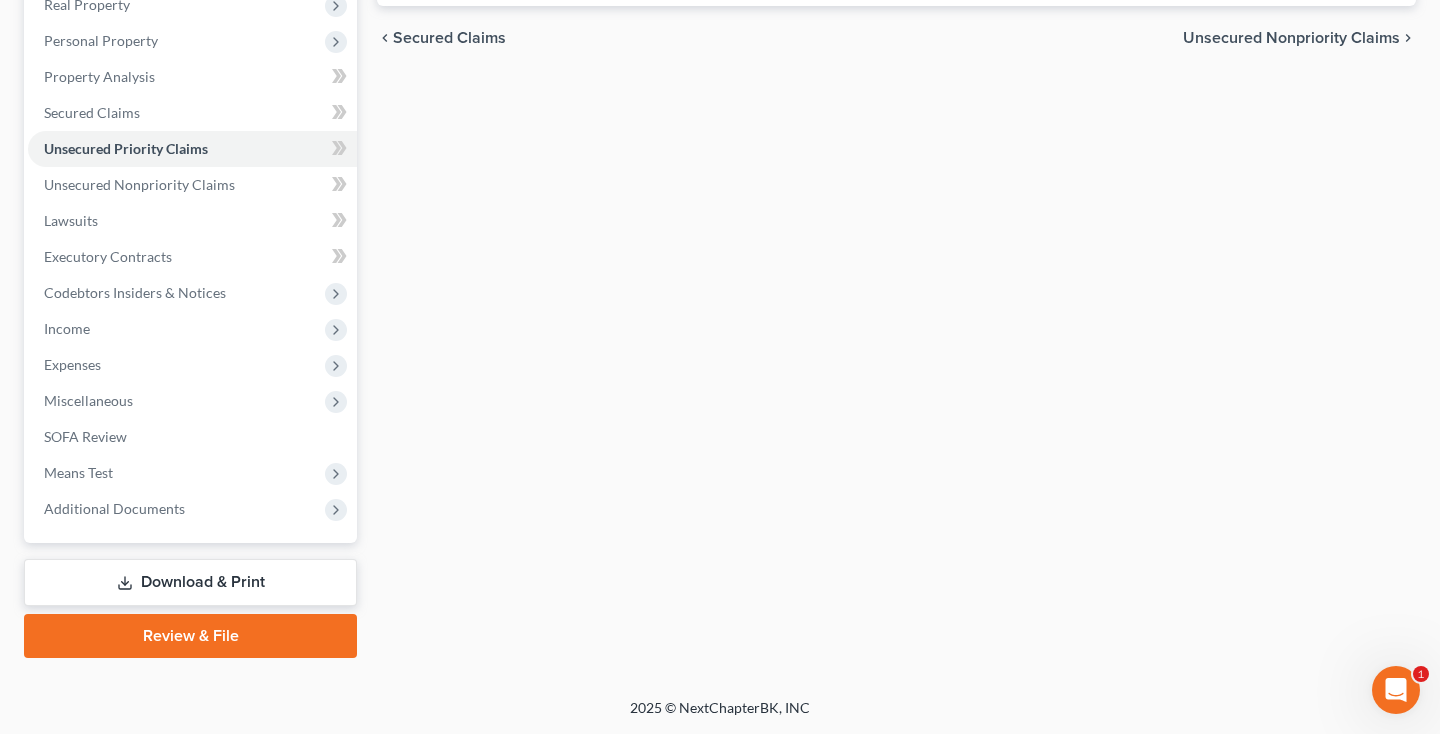 scroll, scrollTop: 329, scrollLeft: 0, axis: vertical 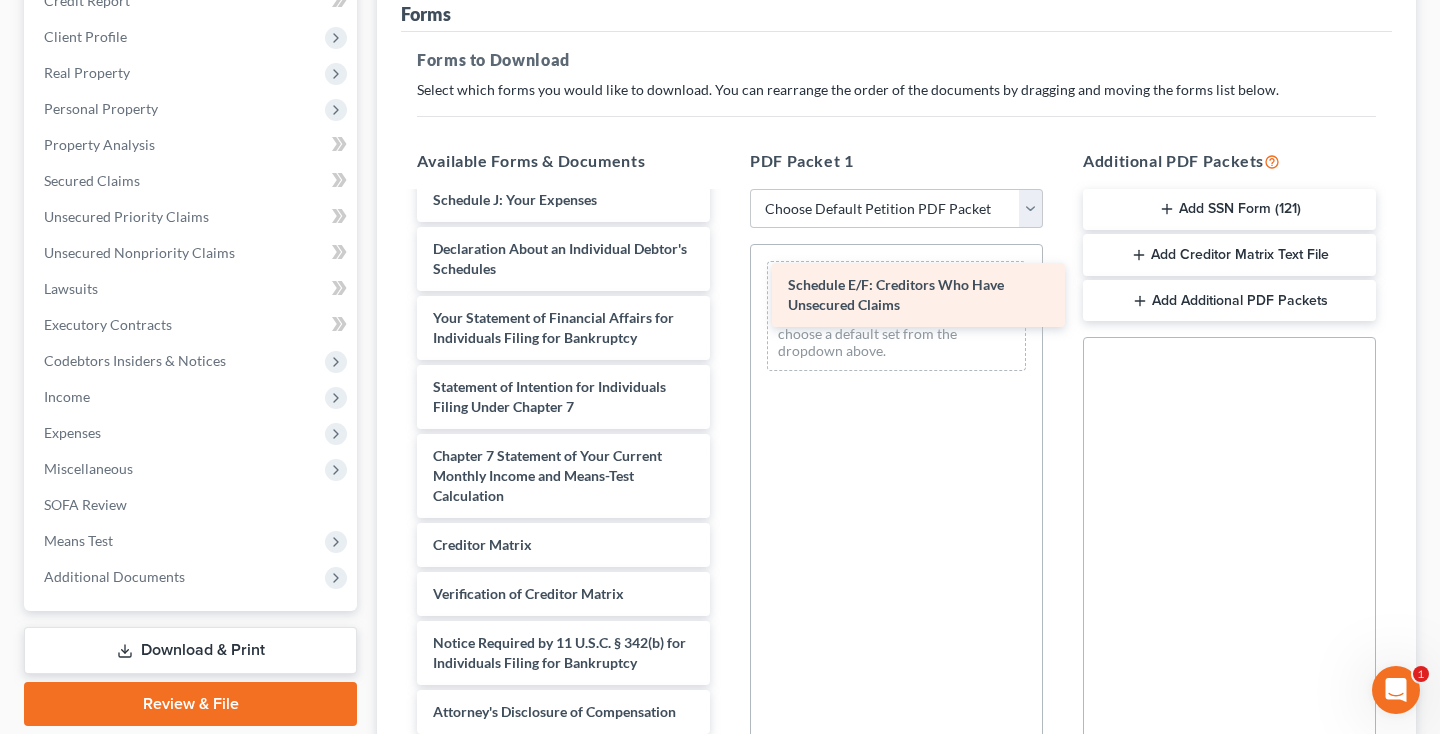 drag, startPoint x: 585, startPoint y: 292, endPoint x: 953, endPoint y: 294, distance: 368.00543 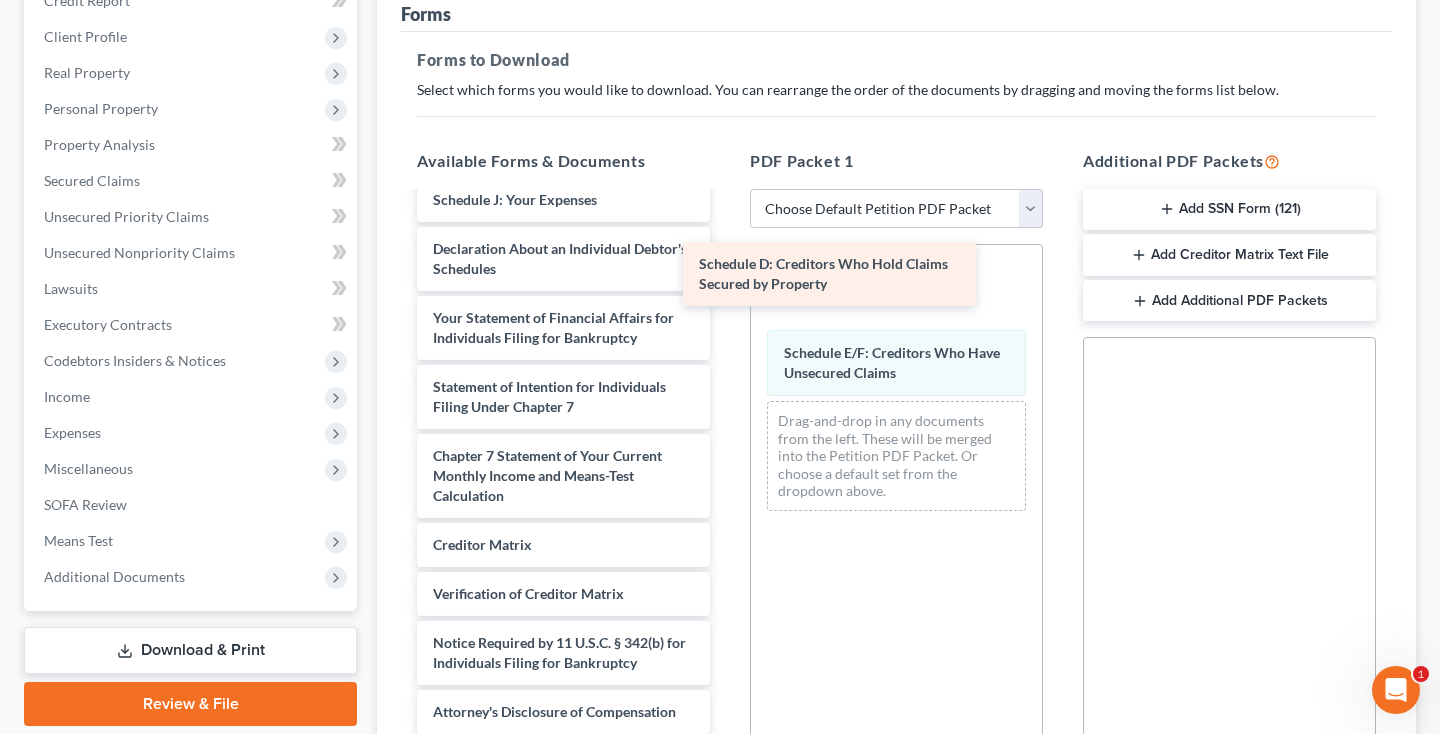 drag, startPoint x: 593, startPoint y: 214, endPoint x: 875, endPoint y: 269, distance: 287.31342 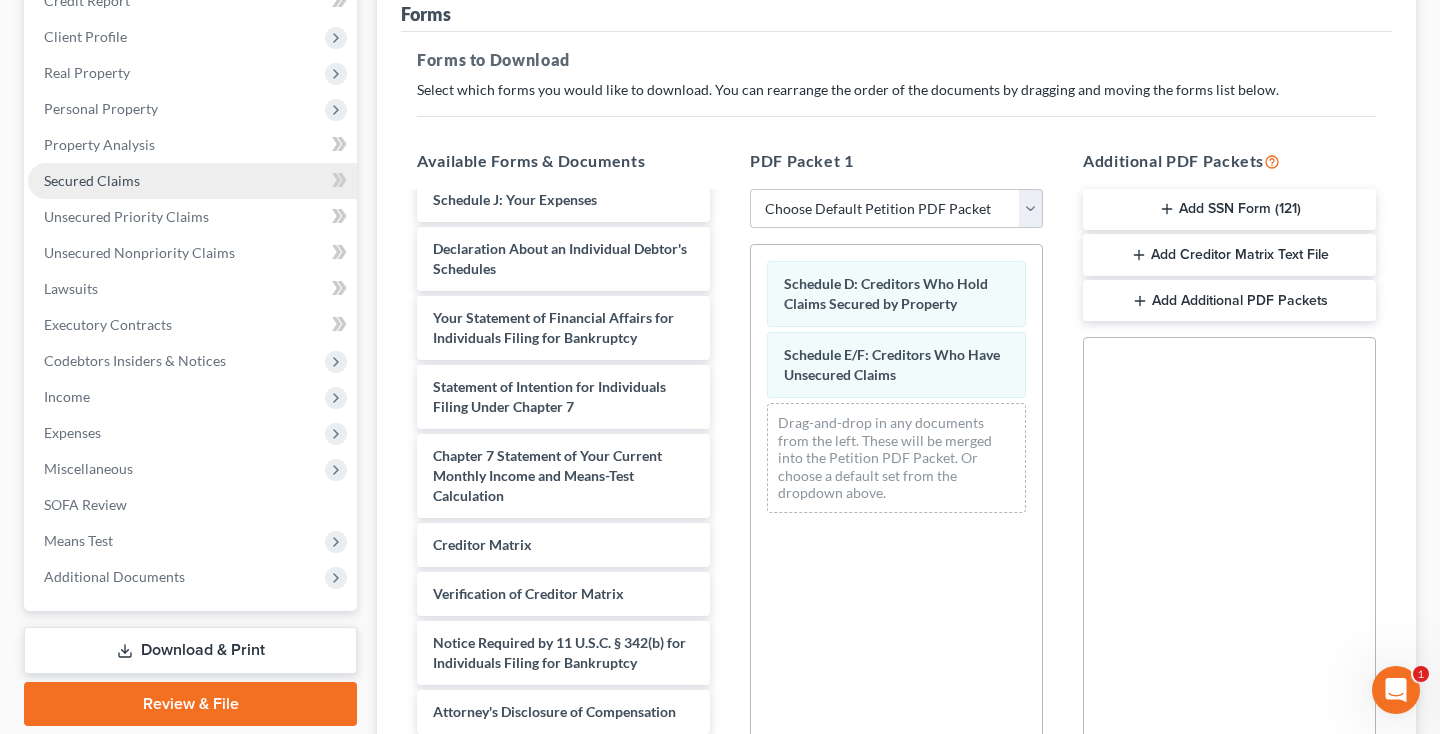 click on "Secured Claims" at bounding box center [92, 180] 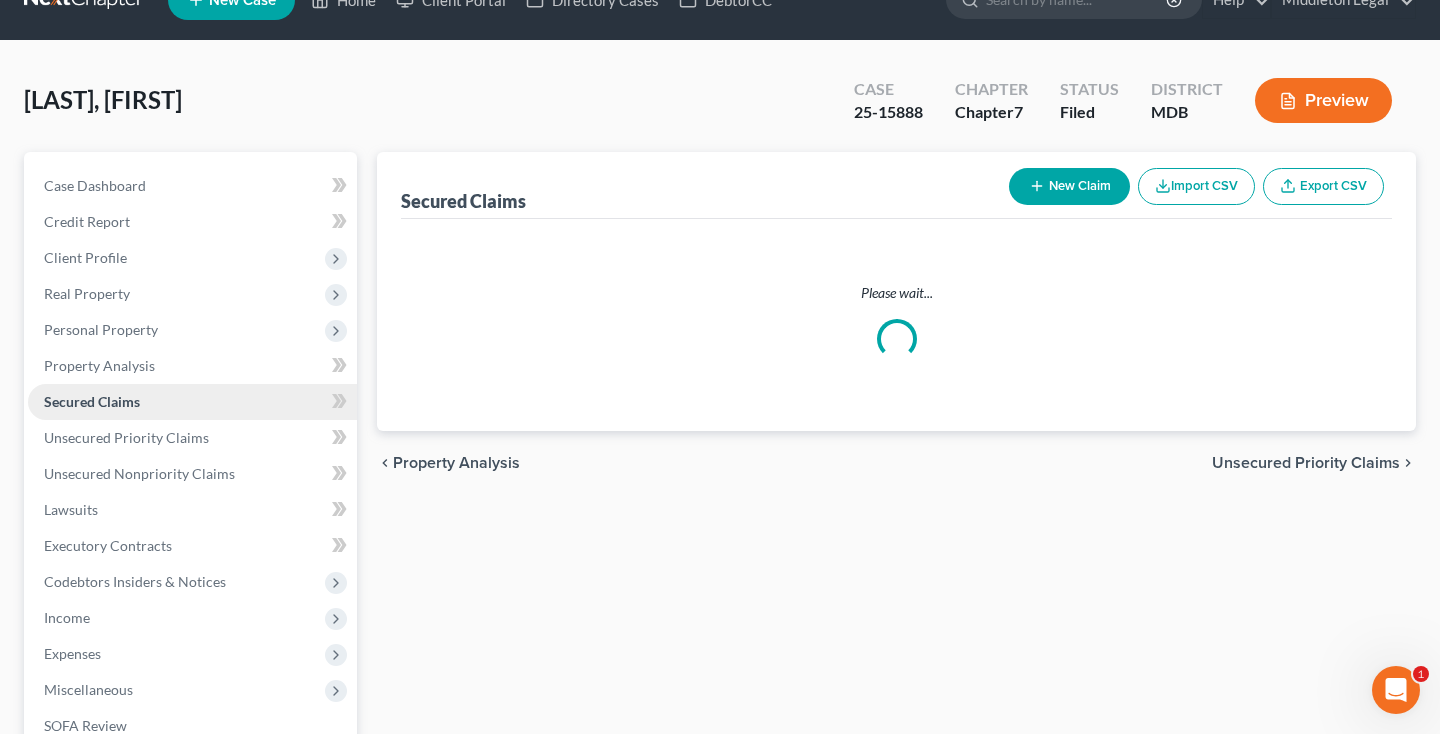 scroll, scrollTop: 0, scrollLeft: 0, axis: both 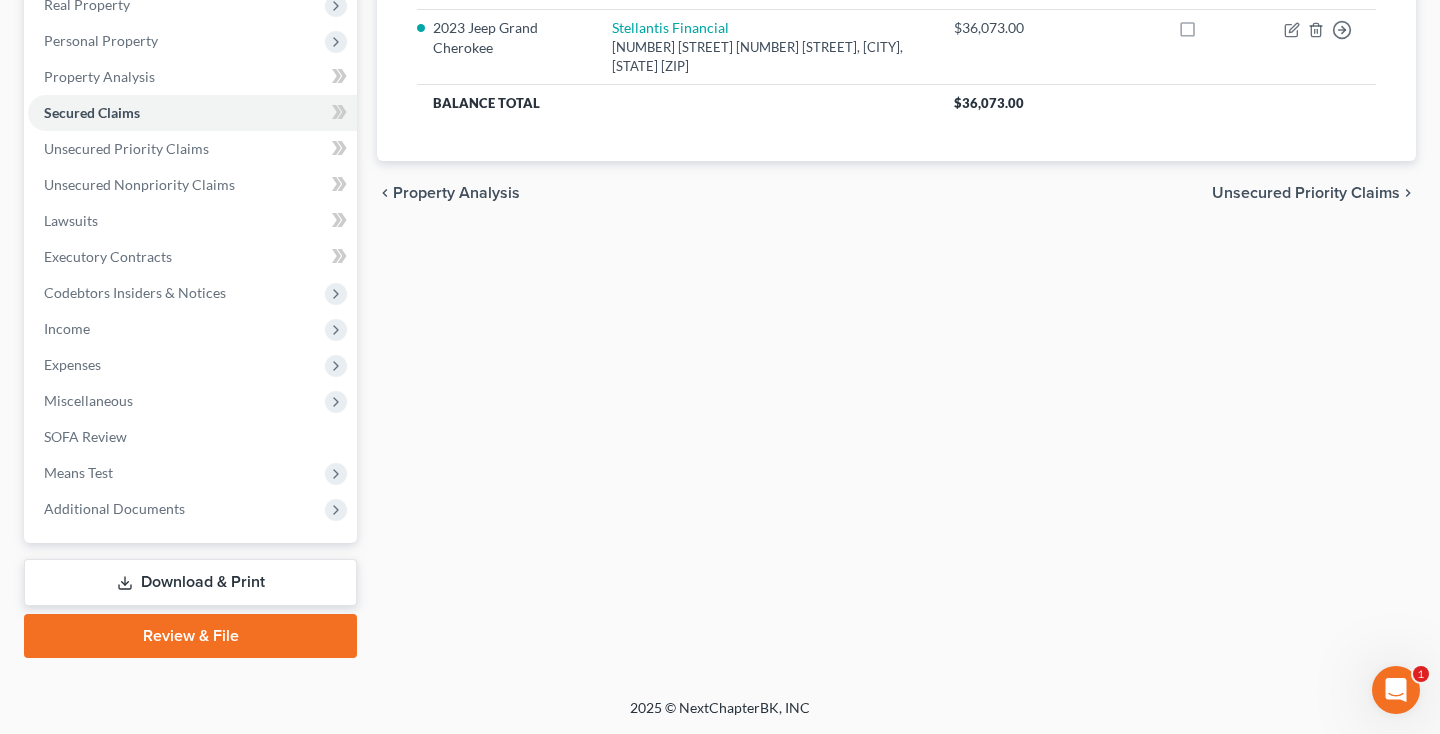 click on "Download & Print" at bounding box center (190, 582) 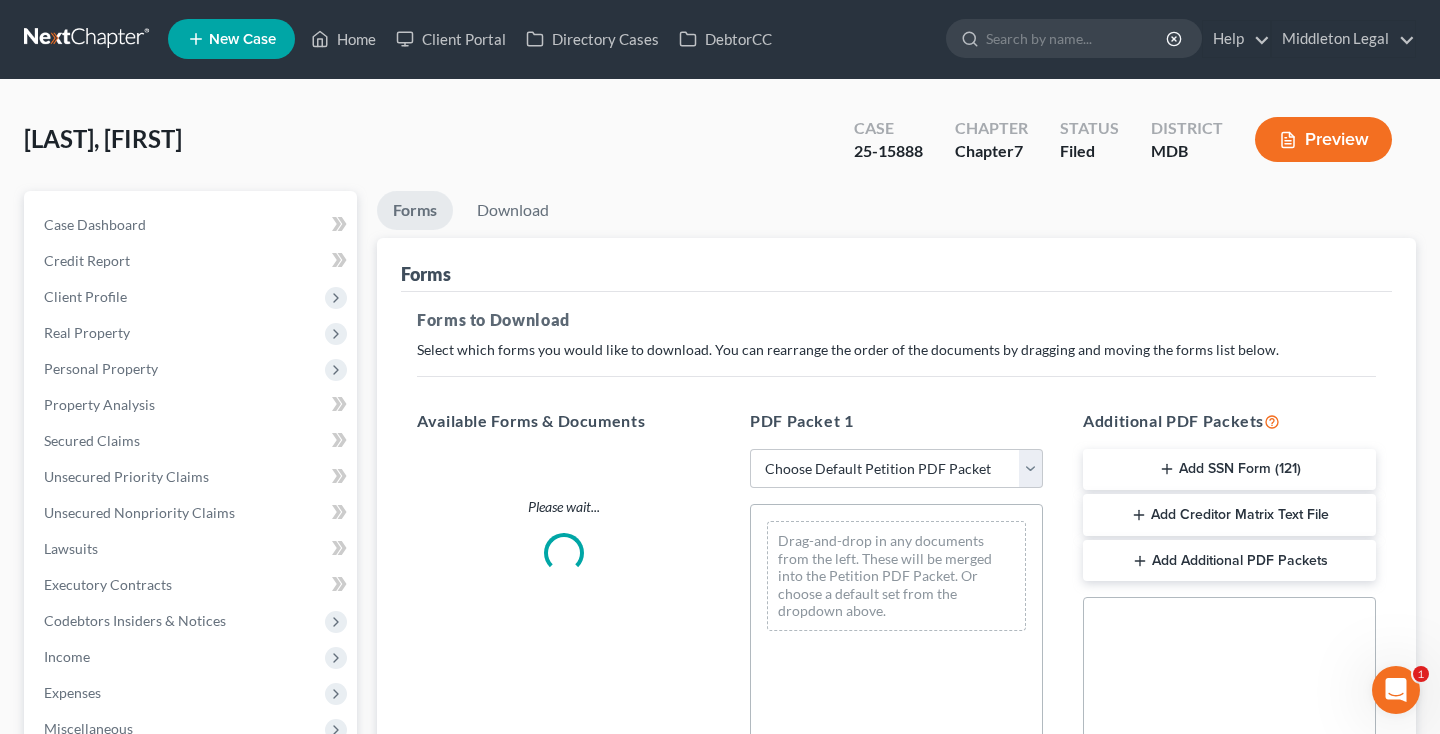 scroll, scrollTop: 0, scrollLeft: 0, axis: both 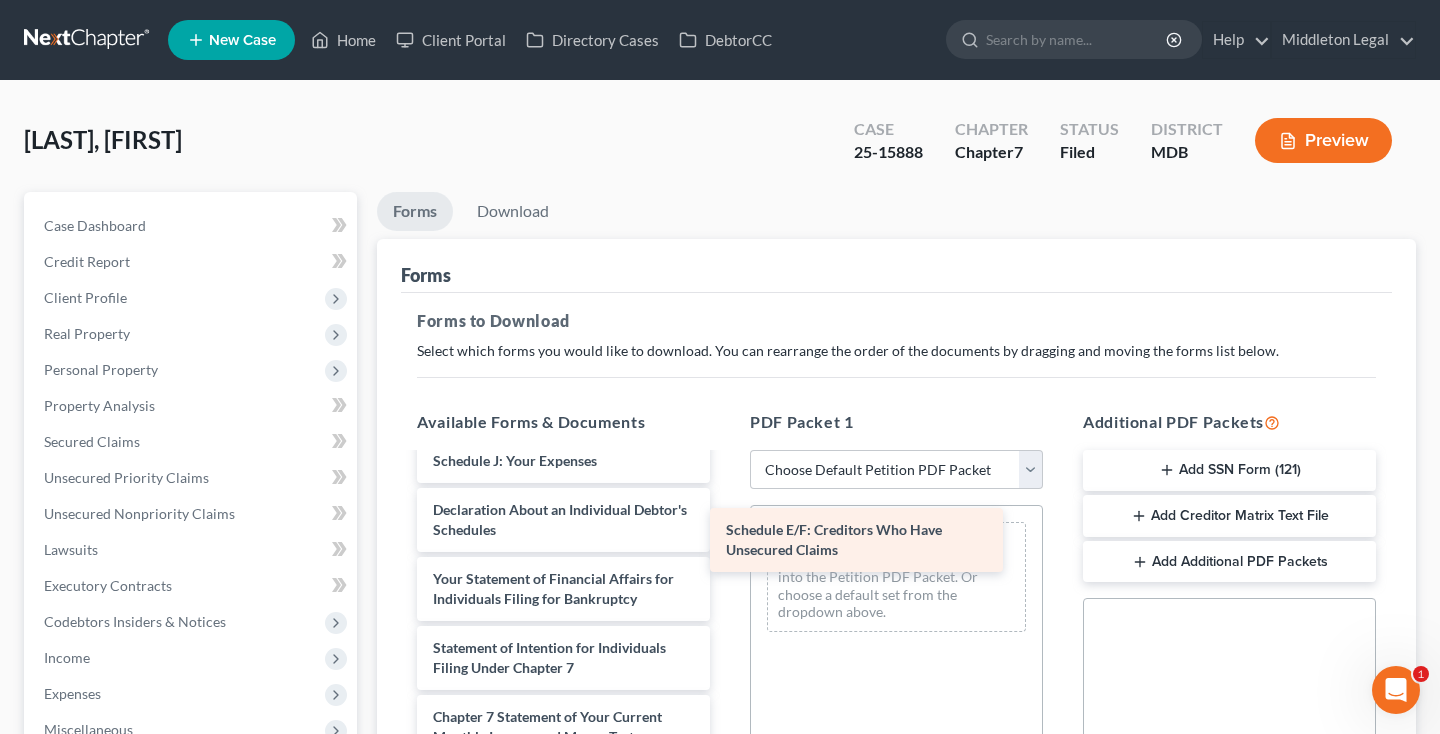 drag, startPoint x: 535, startPoint y: 471, endPoint x: 883, endPoint y: 517, distance: 351.02707 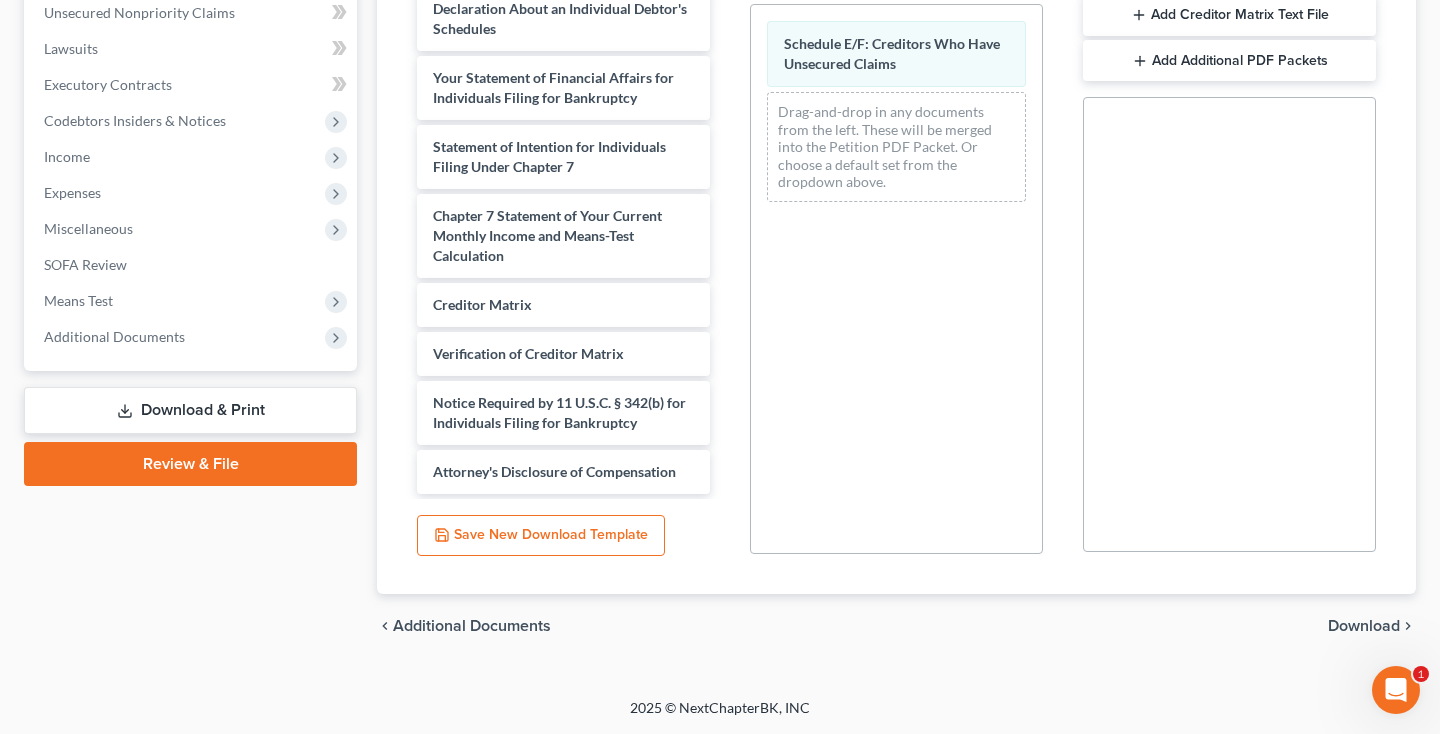 click on "Download" at bounding box center [1364, 626] 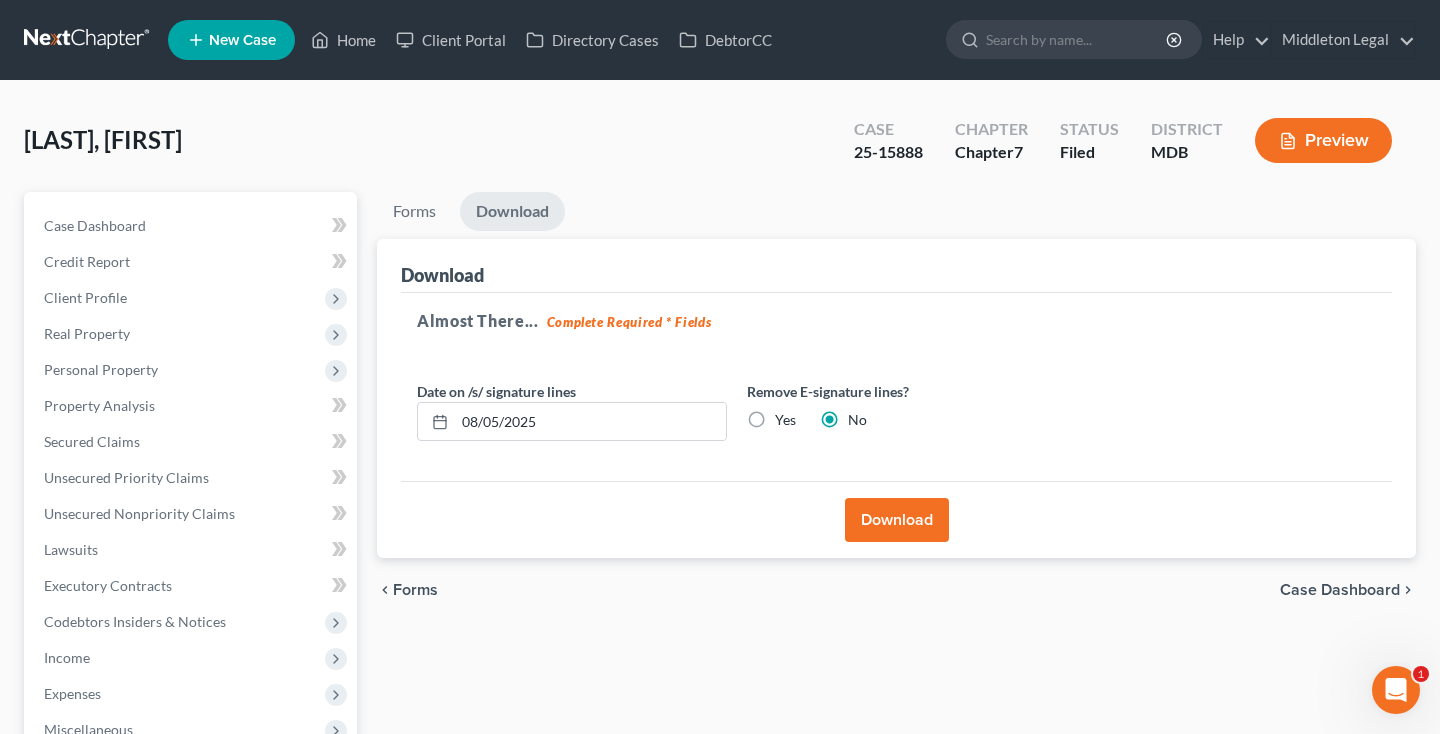 scroll, scrollTop: 0, scrollLeft: 0, axis: both 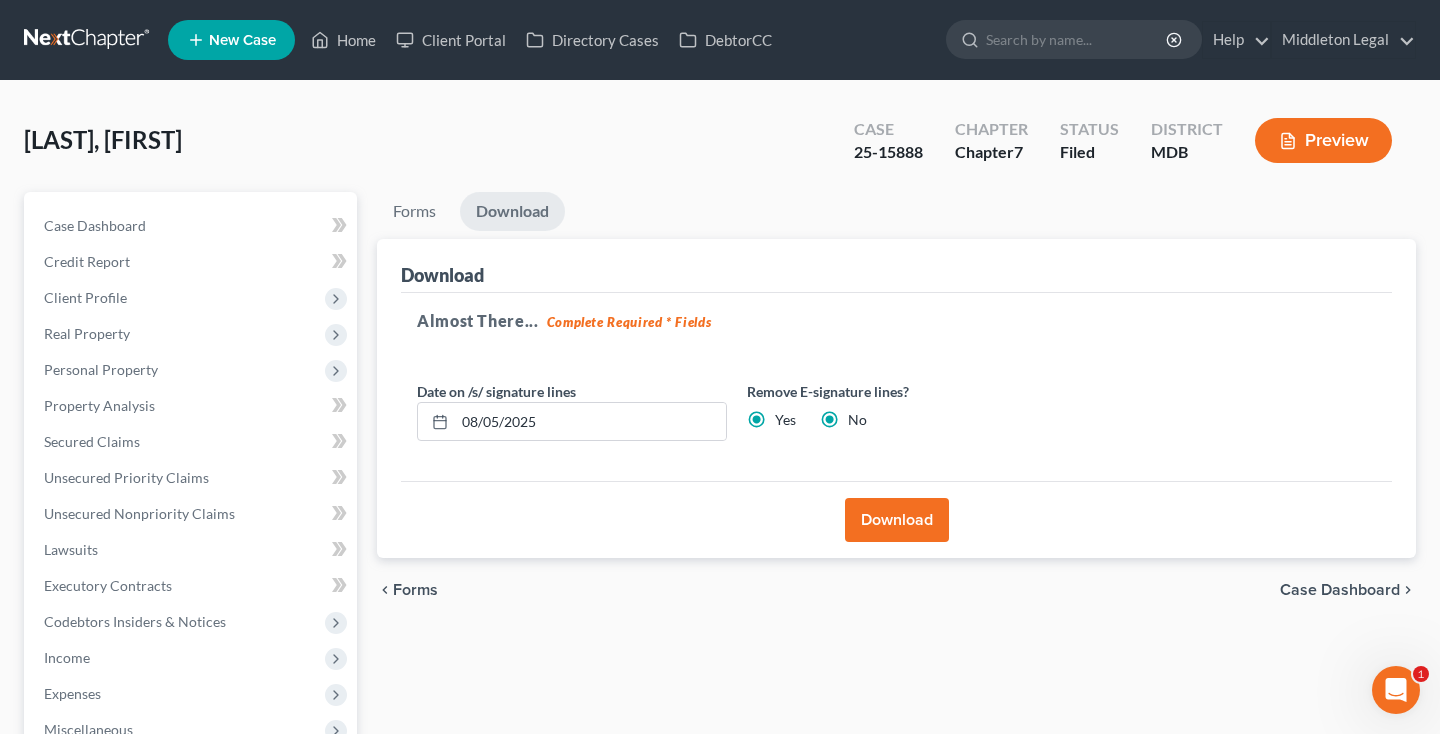 radio on "false" 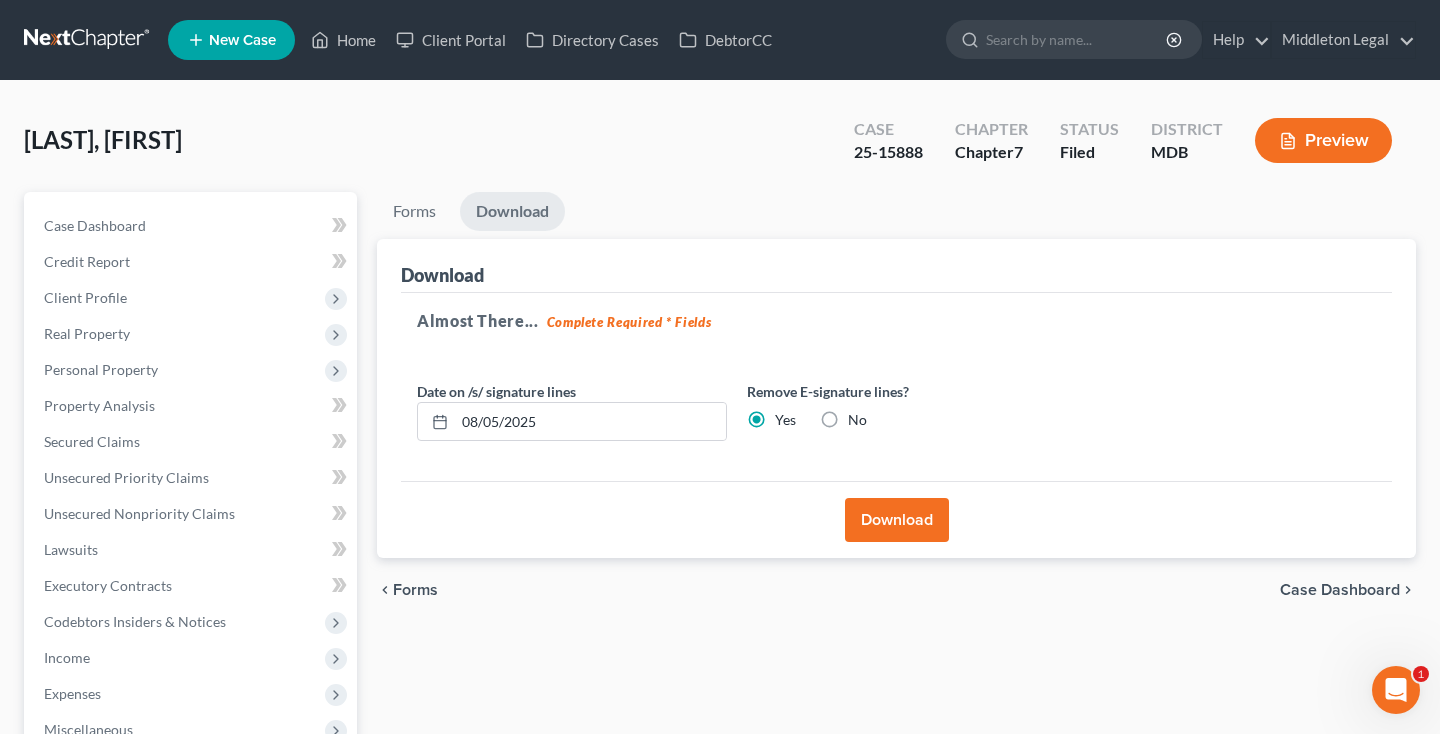 click on "Download" at bounding box center (897, 520) 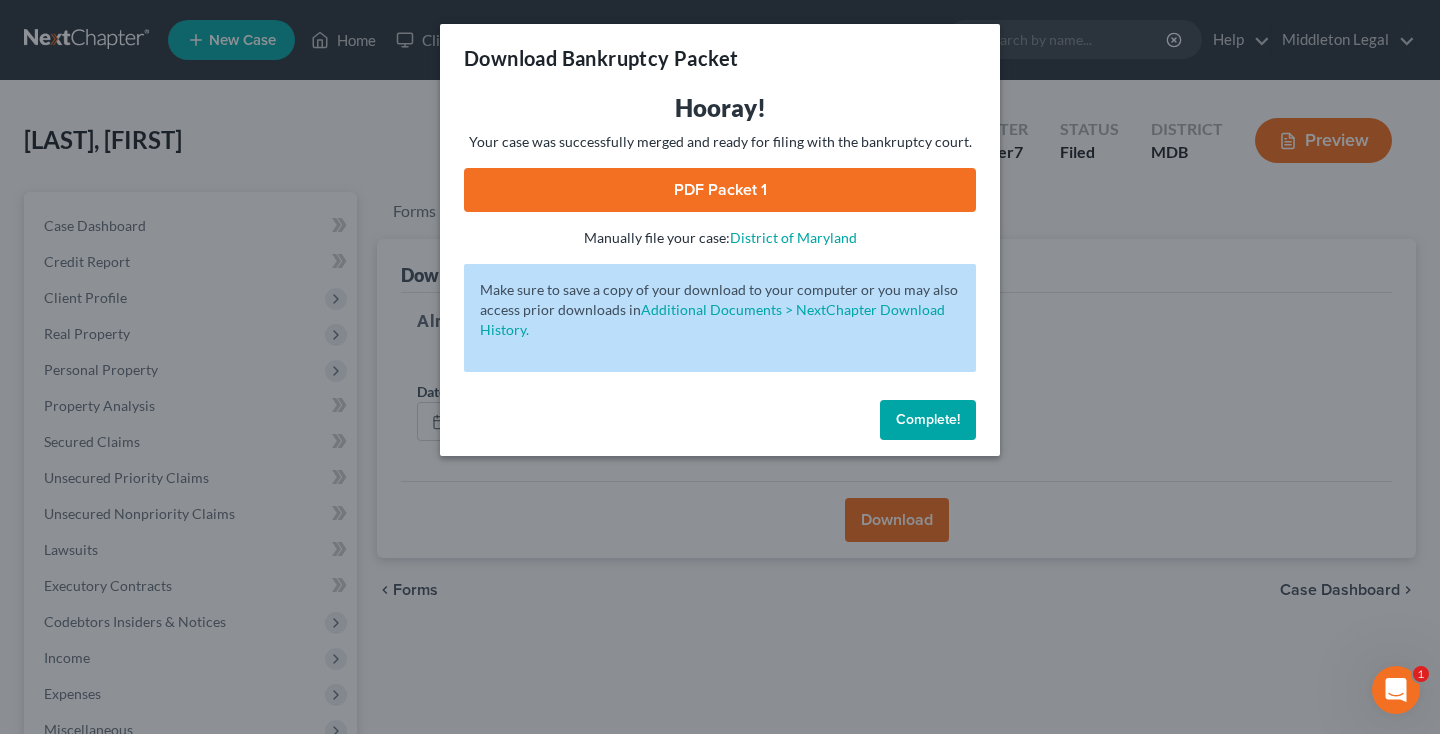 click on "PDF Packet 1" at bounding box center [720, 190] 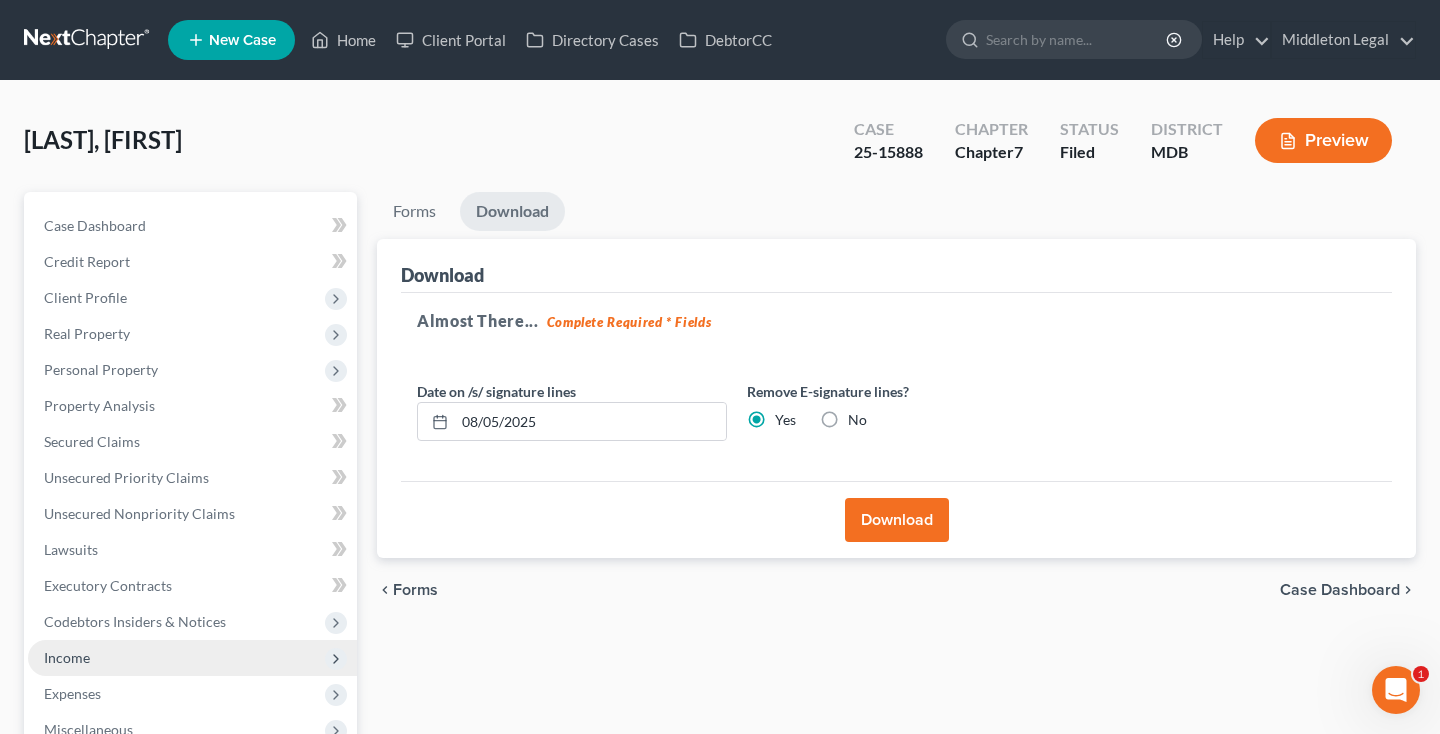 click on "Income" at bounding box center [192, 658] 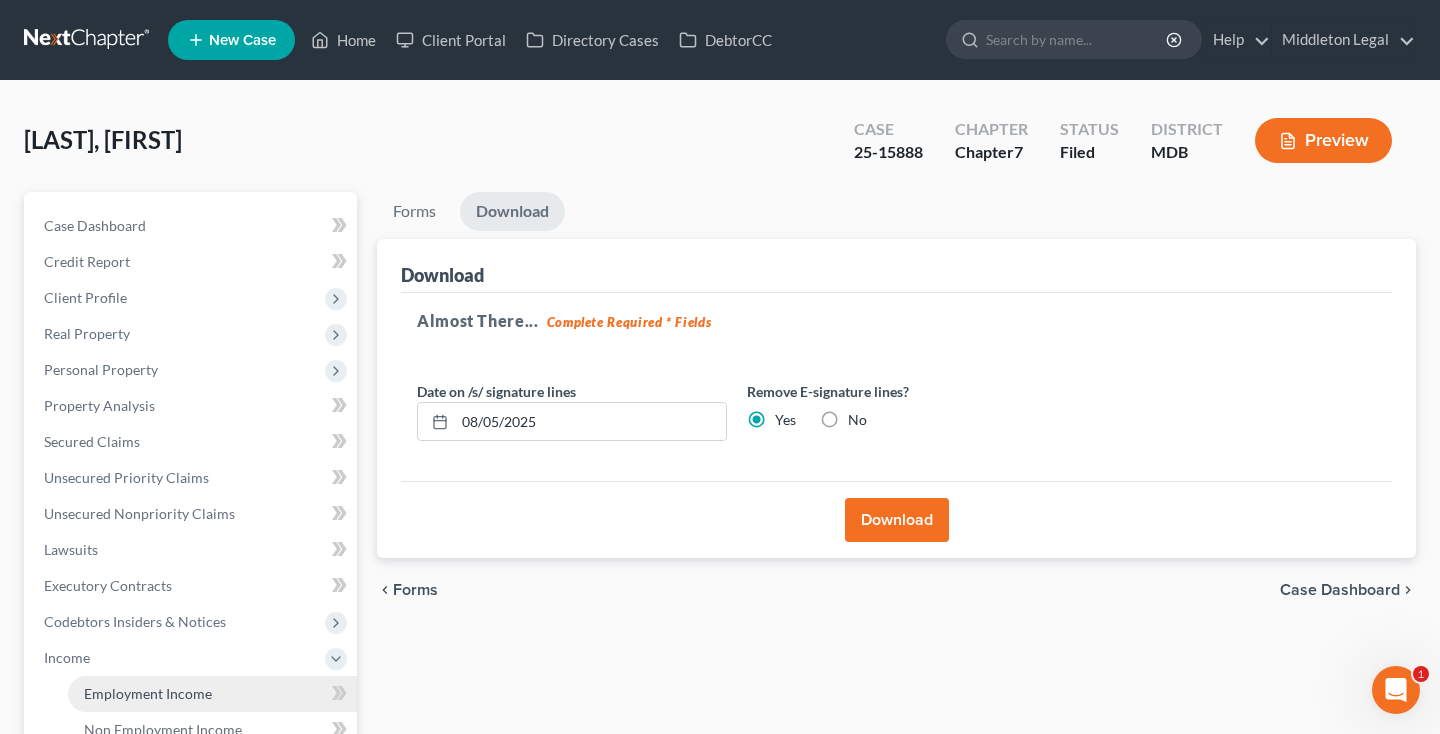 click on "Employment Income" at bounding box center (148, 693) 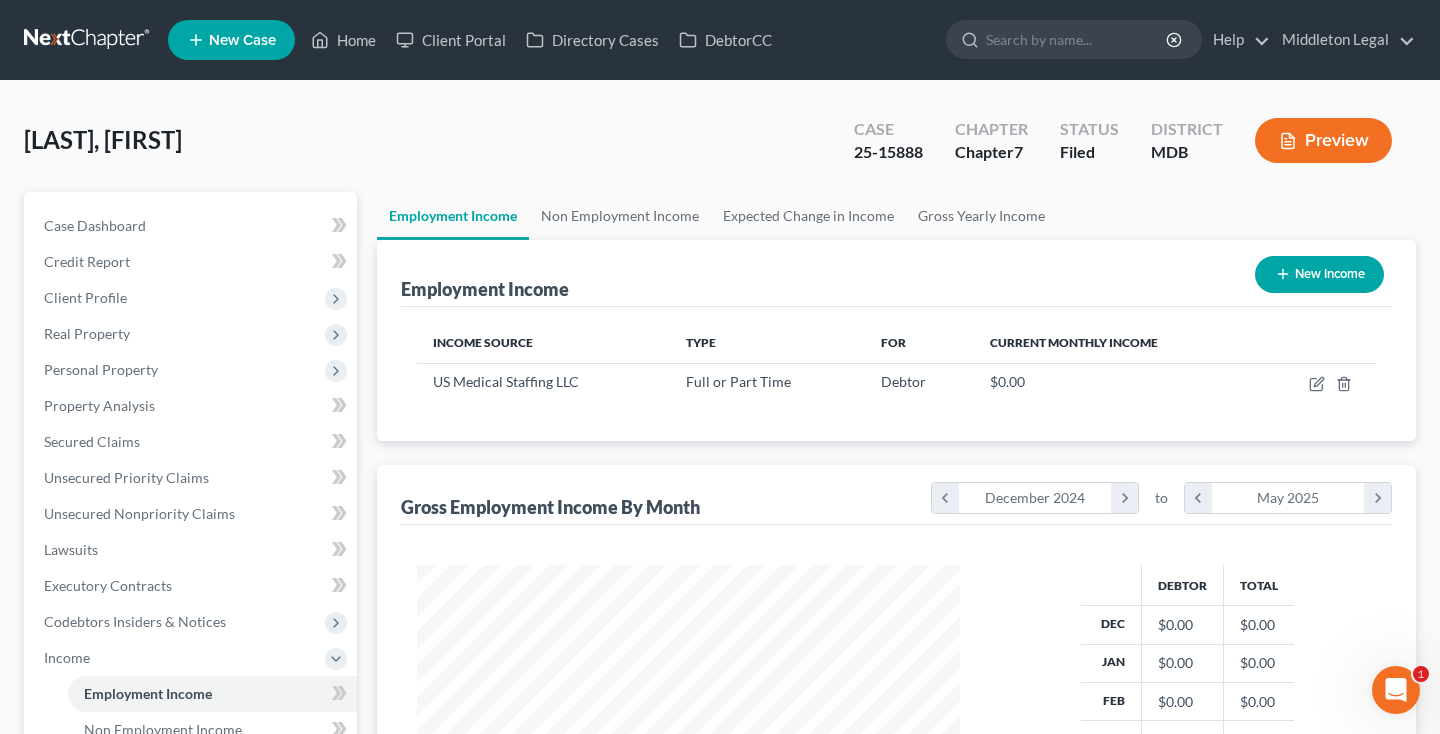 scroll, scrollTop: 999642, scrollLeft: 999417, axis: both 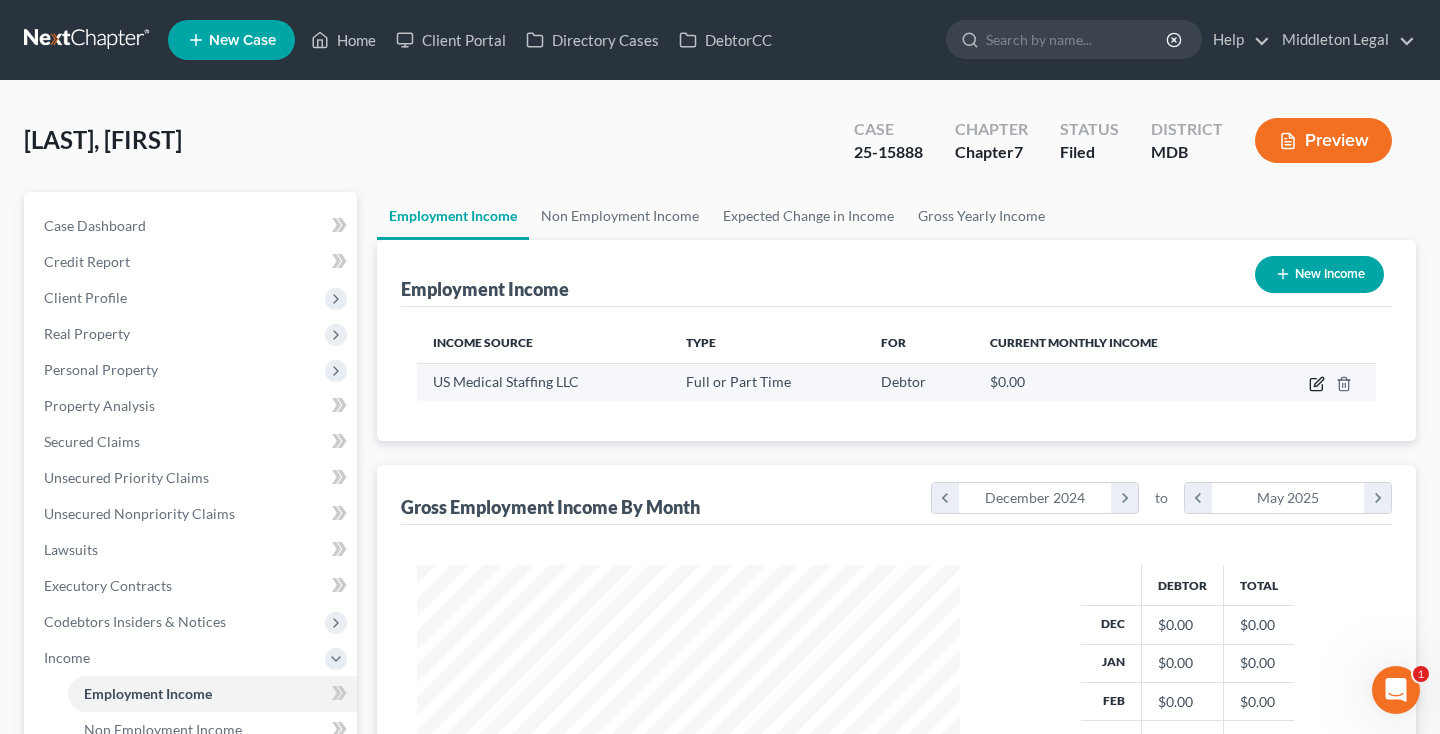 click 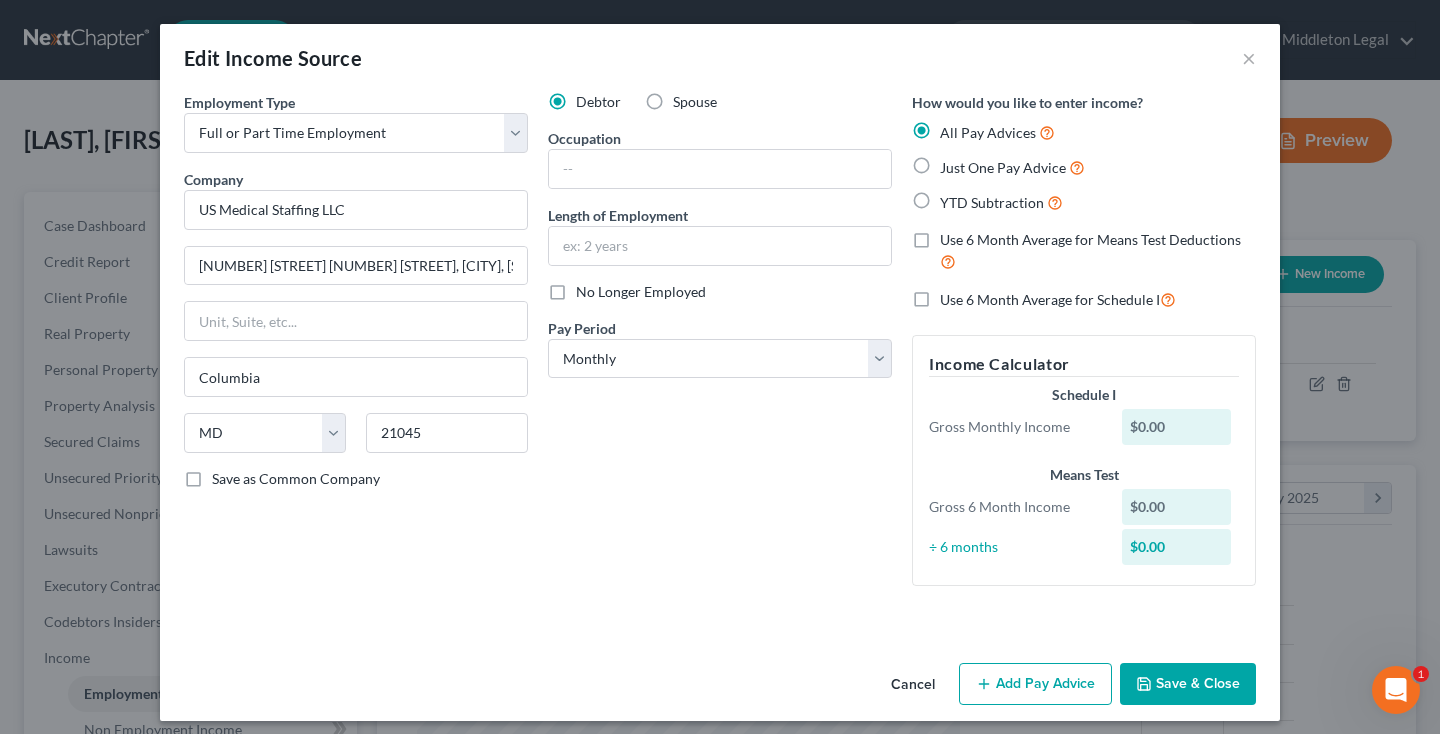 click on "Cancel" at bounding box center [913, 685] 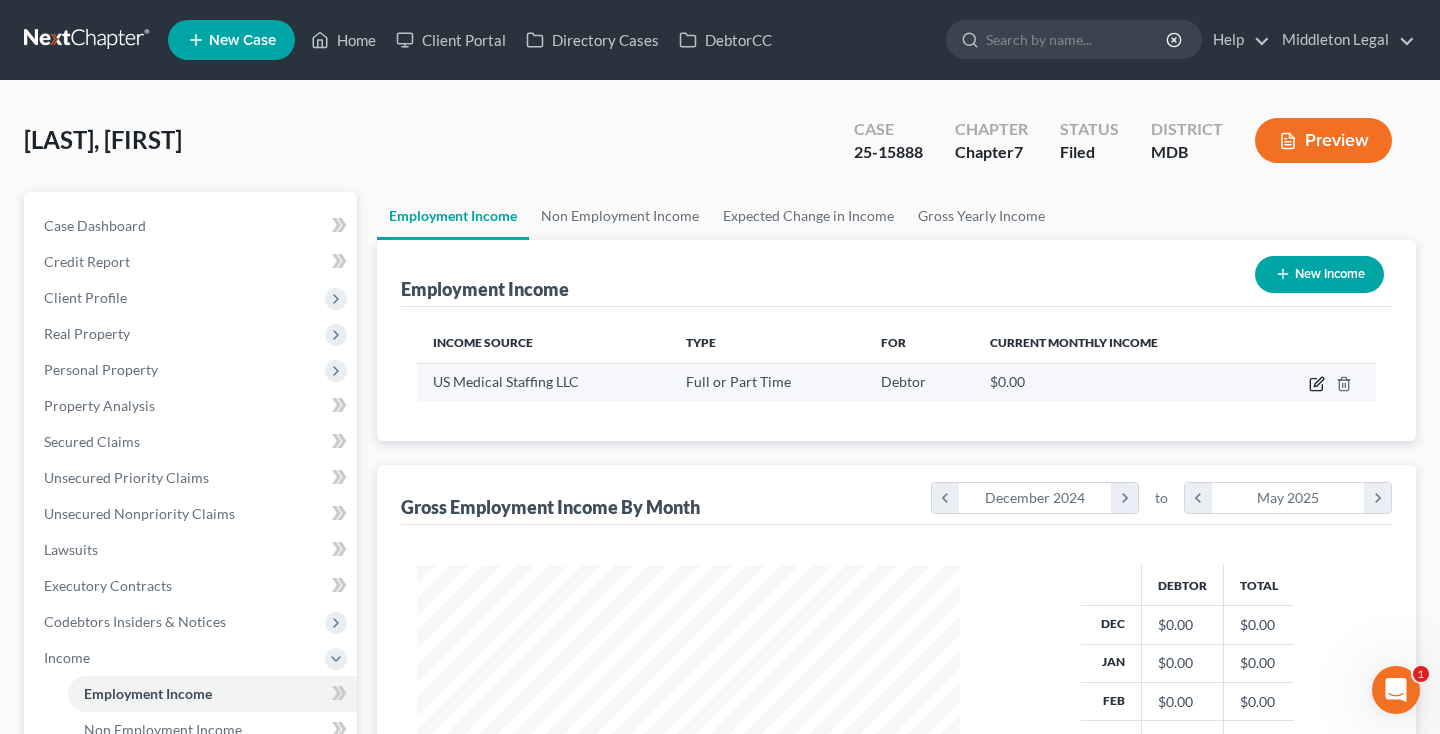 click 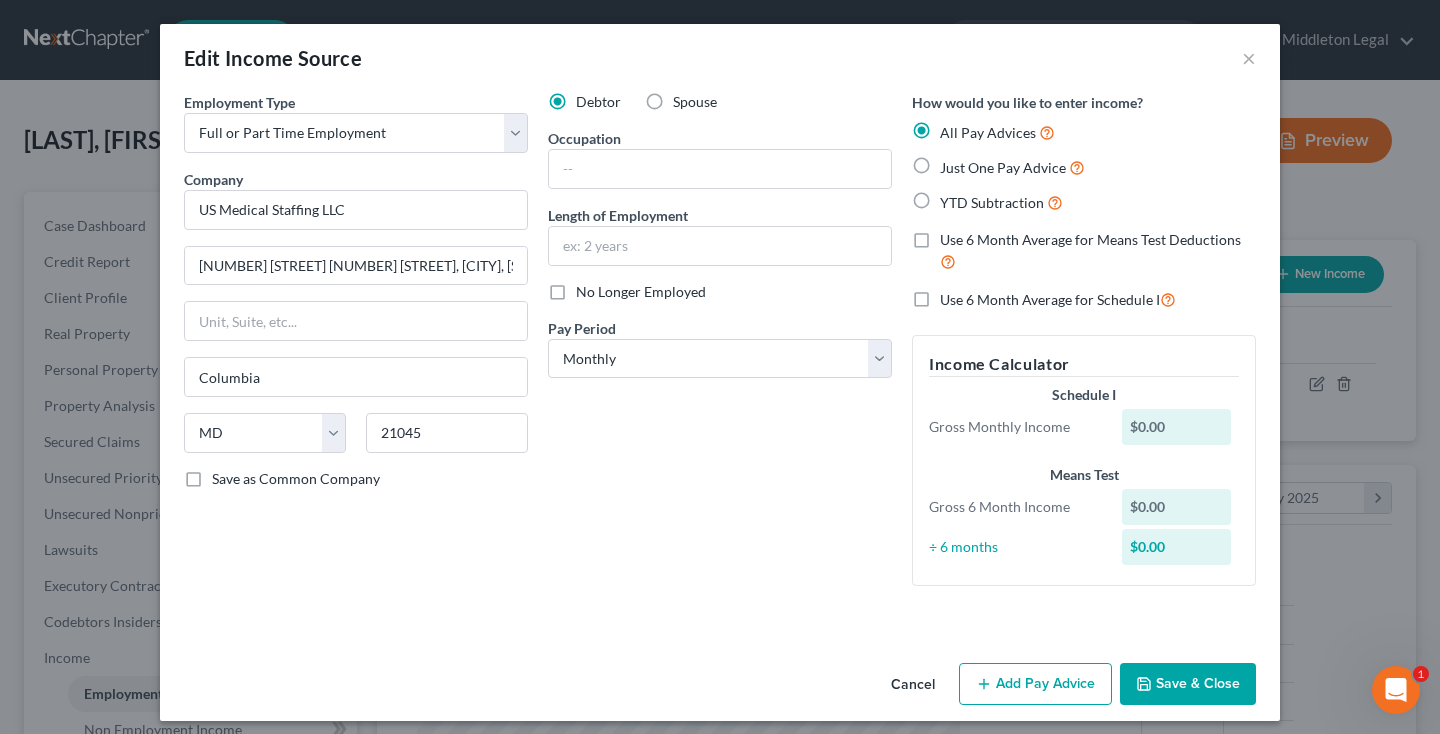 click on "Just One Pay Advice" at bounding box center (1012, 167) 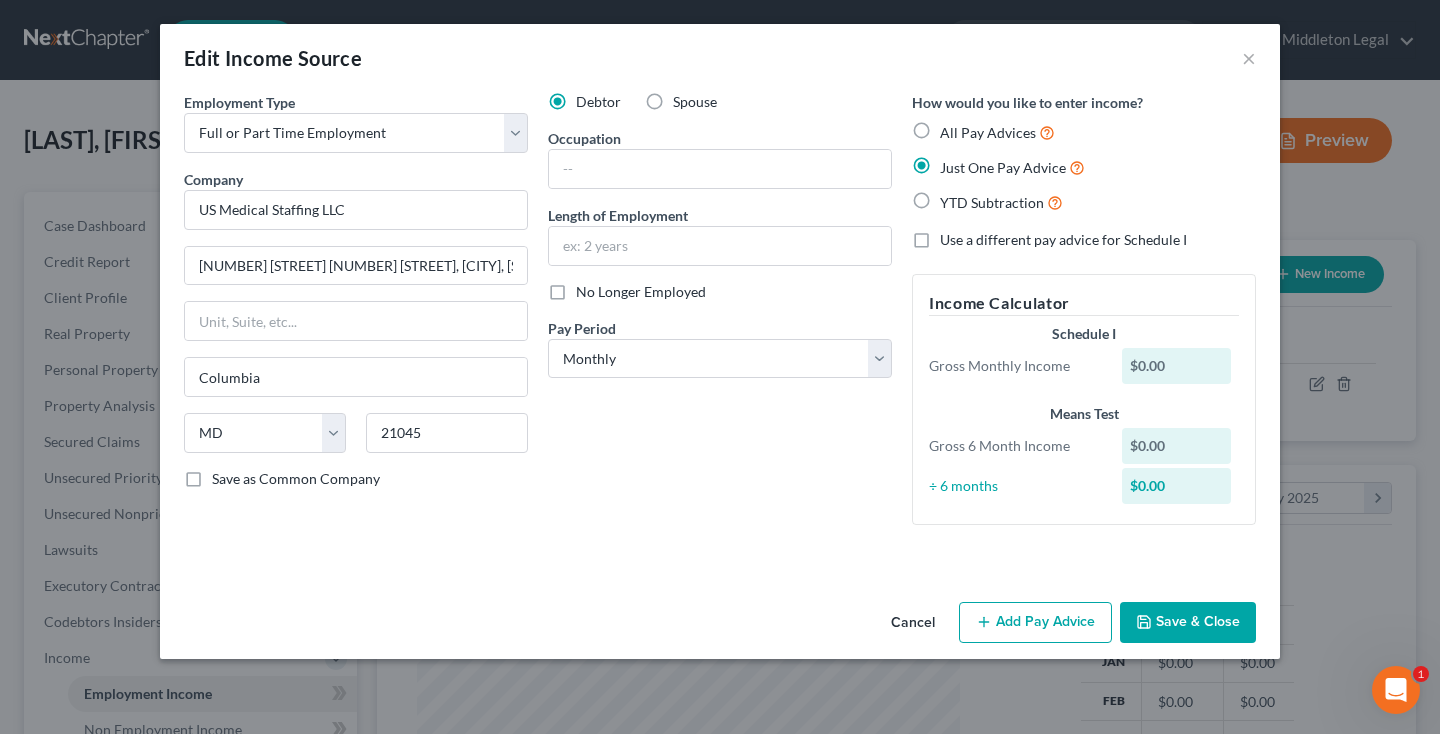 click on "Cancel" at bounding box center (913, 624) 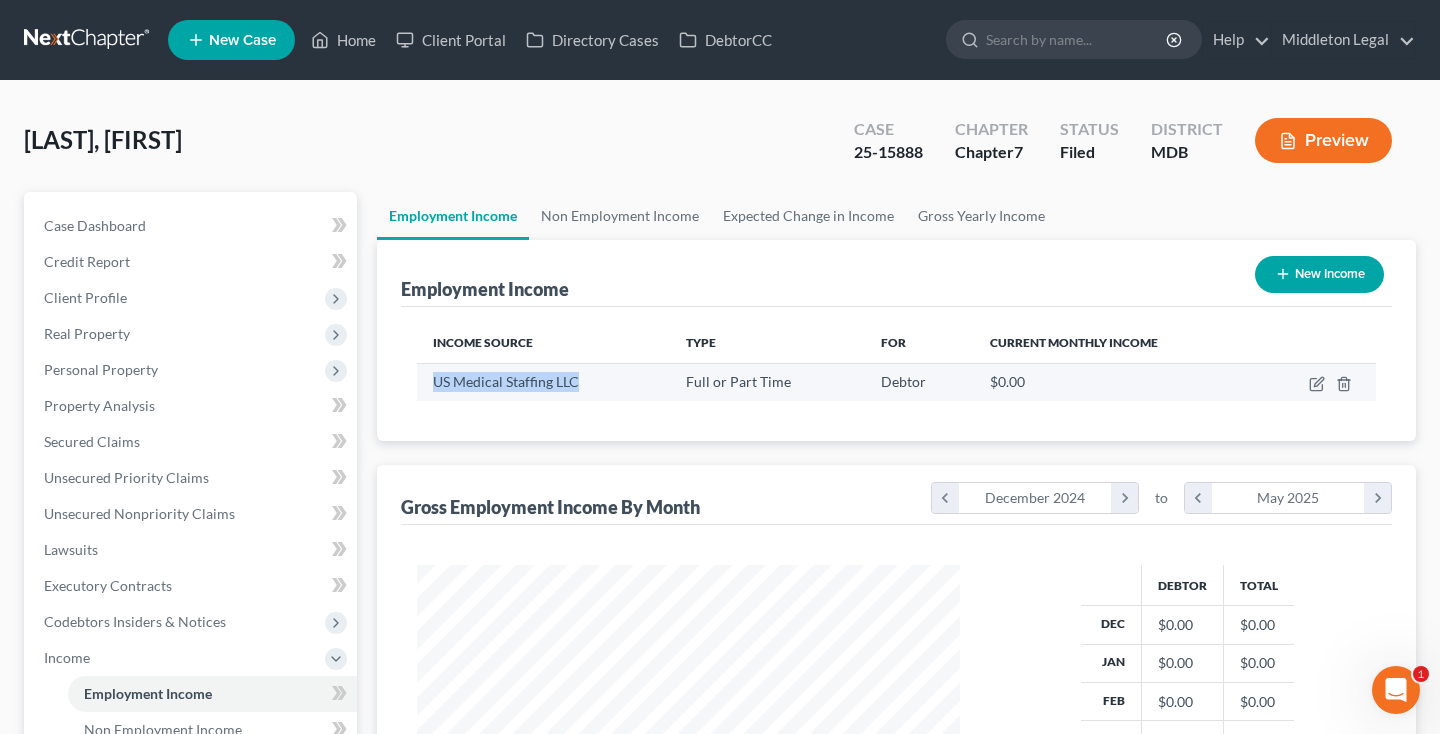 drag, startPoint x: 431, startPoint y: 381, endPoint x: 588, endPoint y: 383, distance: 157.01274 